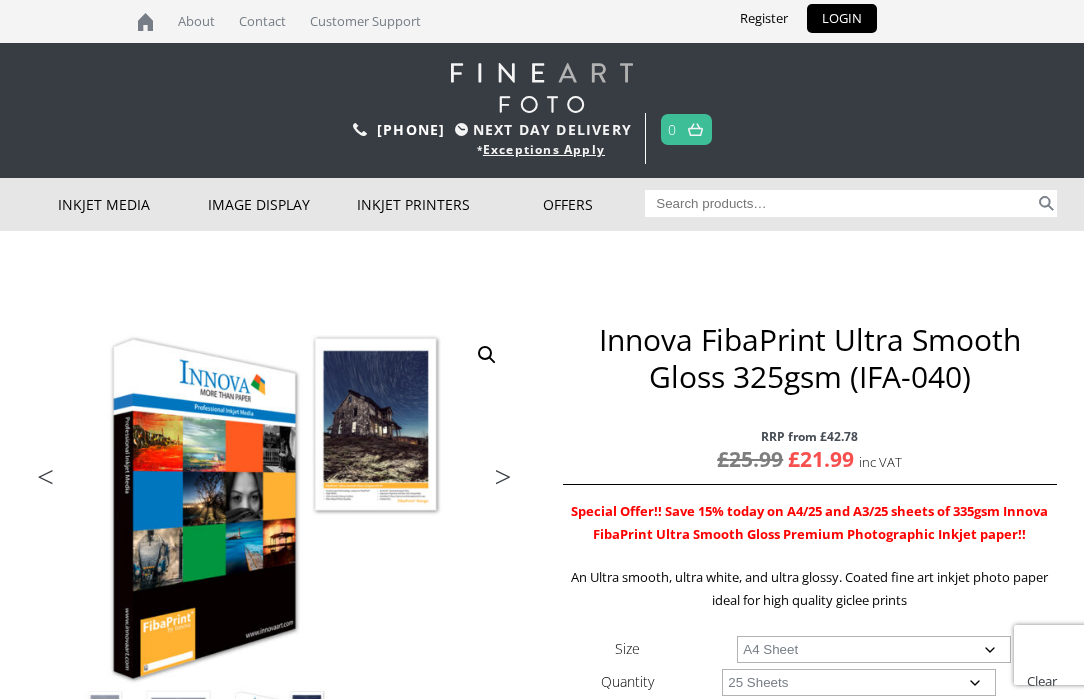 scroll, scrollTop: 0, scrollLeft: 0, axis: both 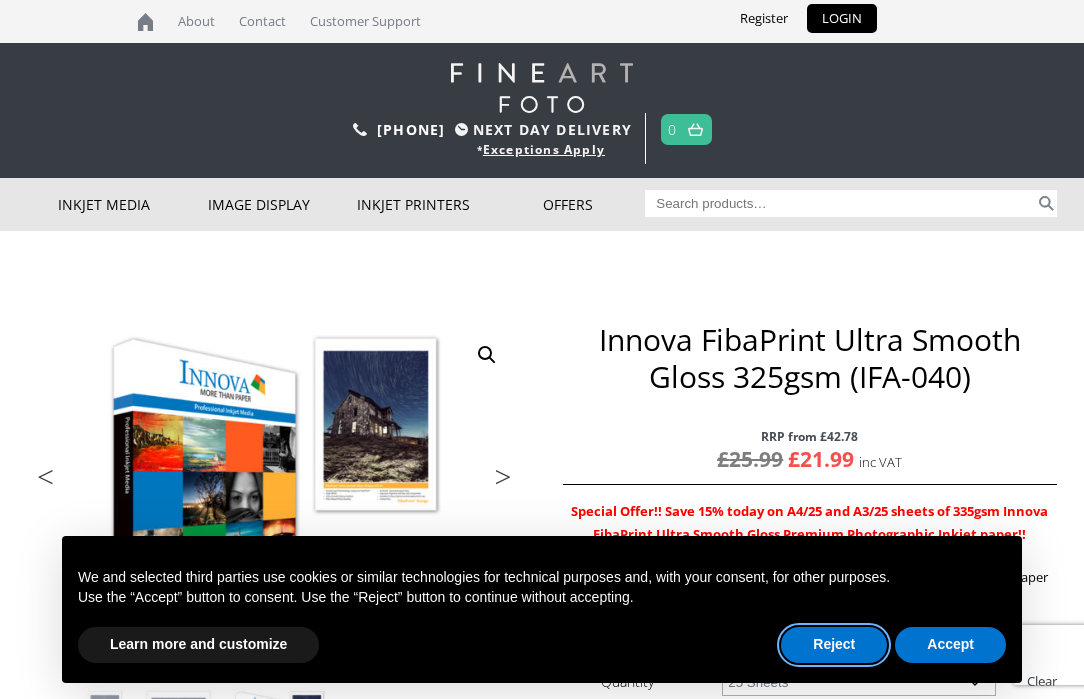 click on "Reject" at bounding box center [834, 645] 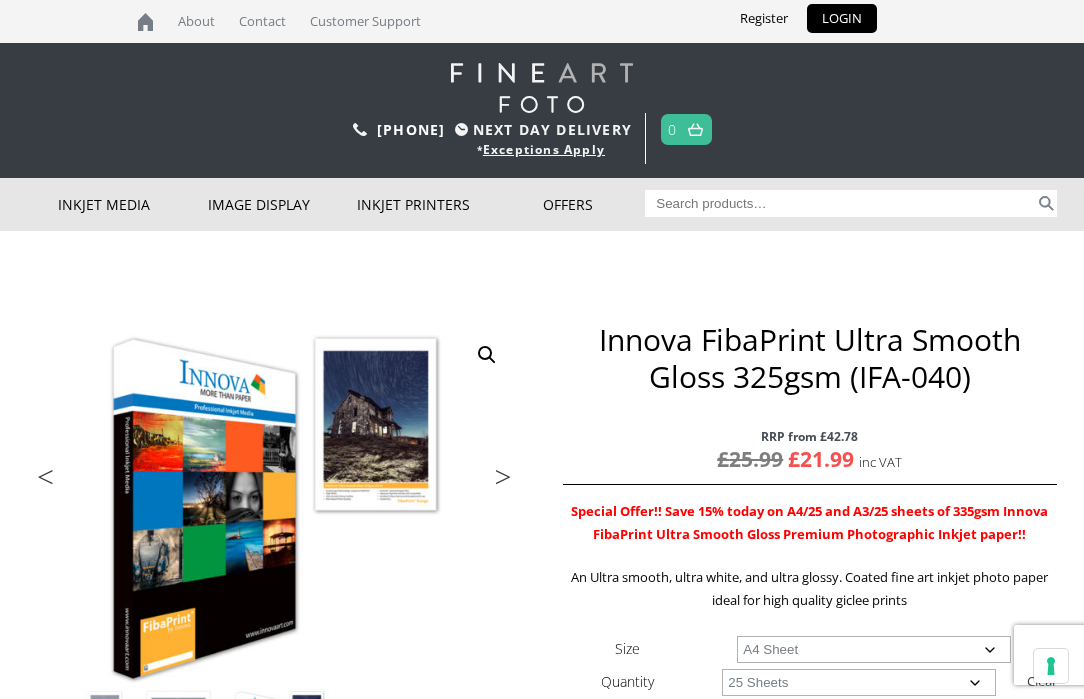 scroll, scrollTop: 0, scrollLeft: 0, axis: both 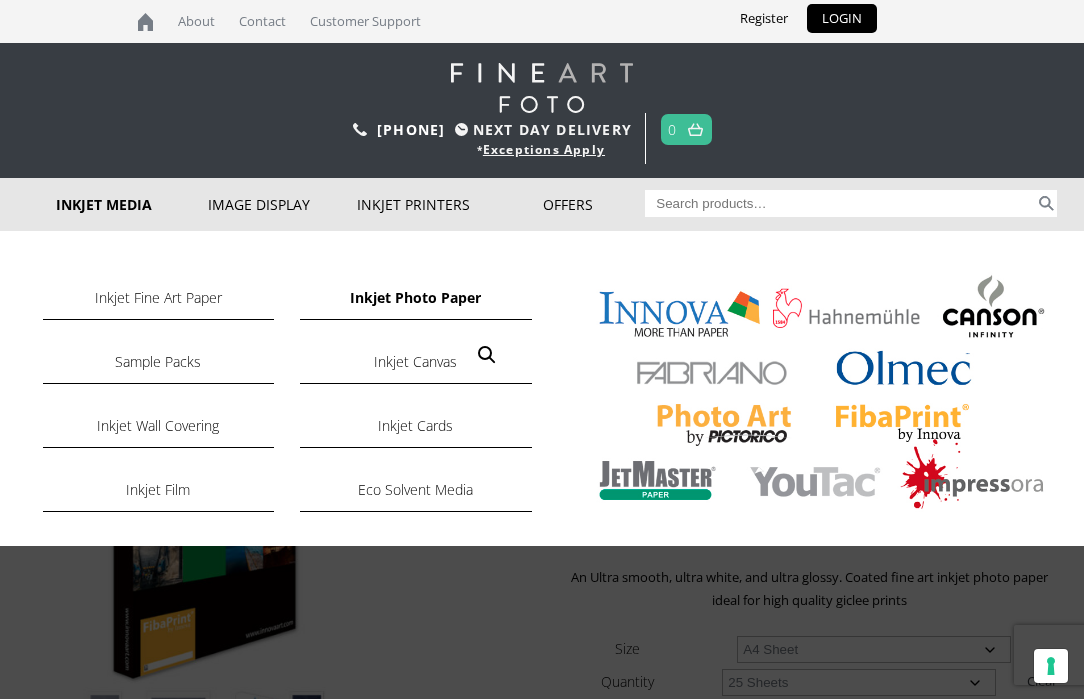 click on "Inkjet Photo Paper" at bounding box center [416, 303] 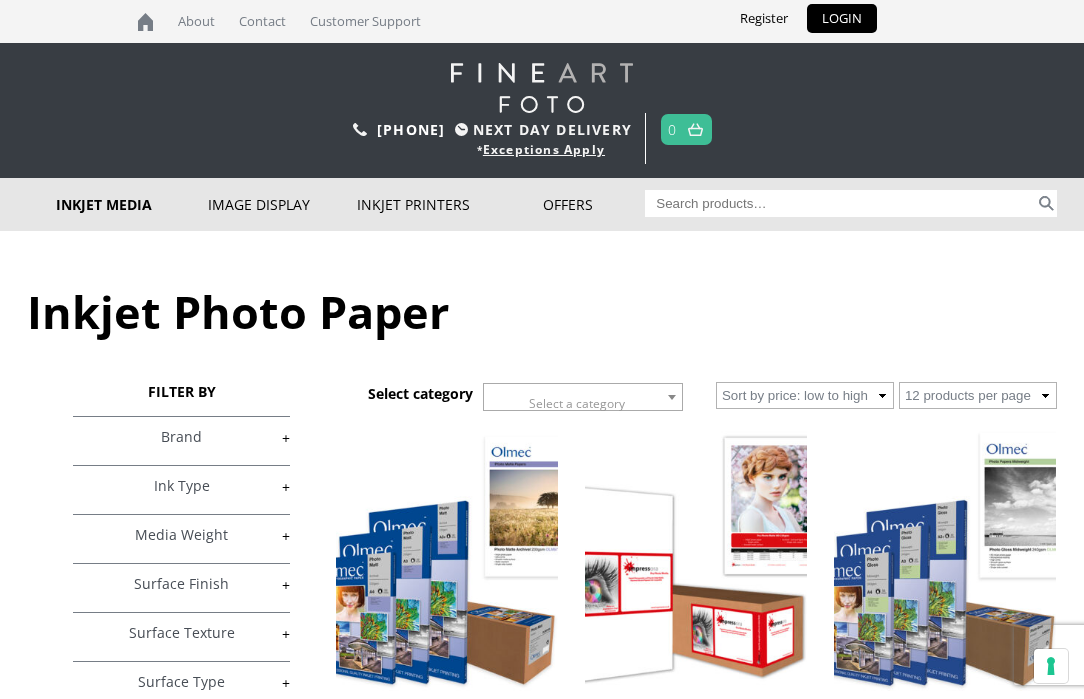 scroll, scrollTop: 0, scrollLeft: 0, axis: both 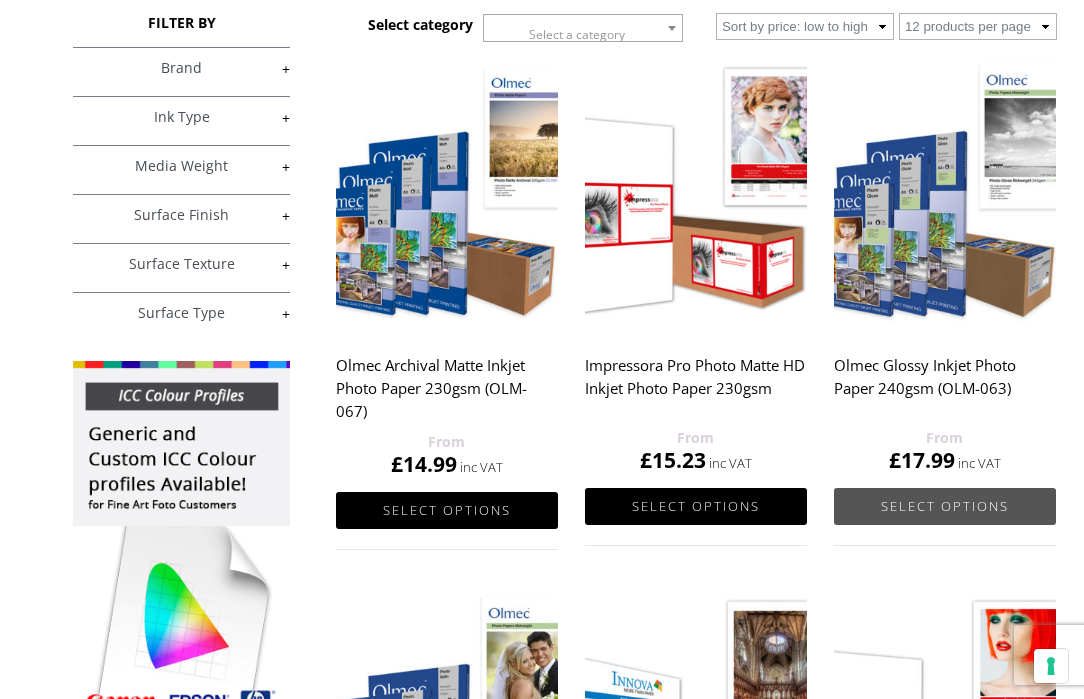 click on "Select options" at bounding box center (945, 506) 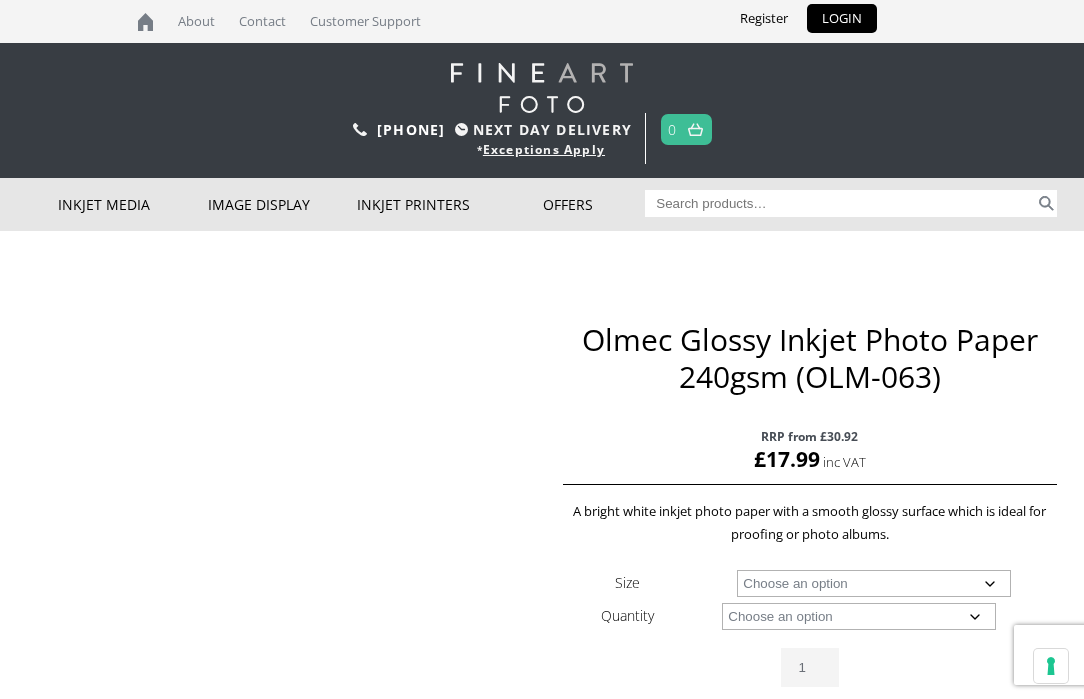 scroll, scrollTop: 0, scrollLeft: 0, axis: both 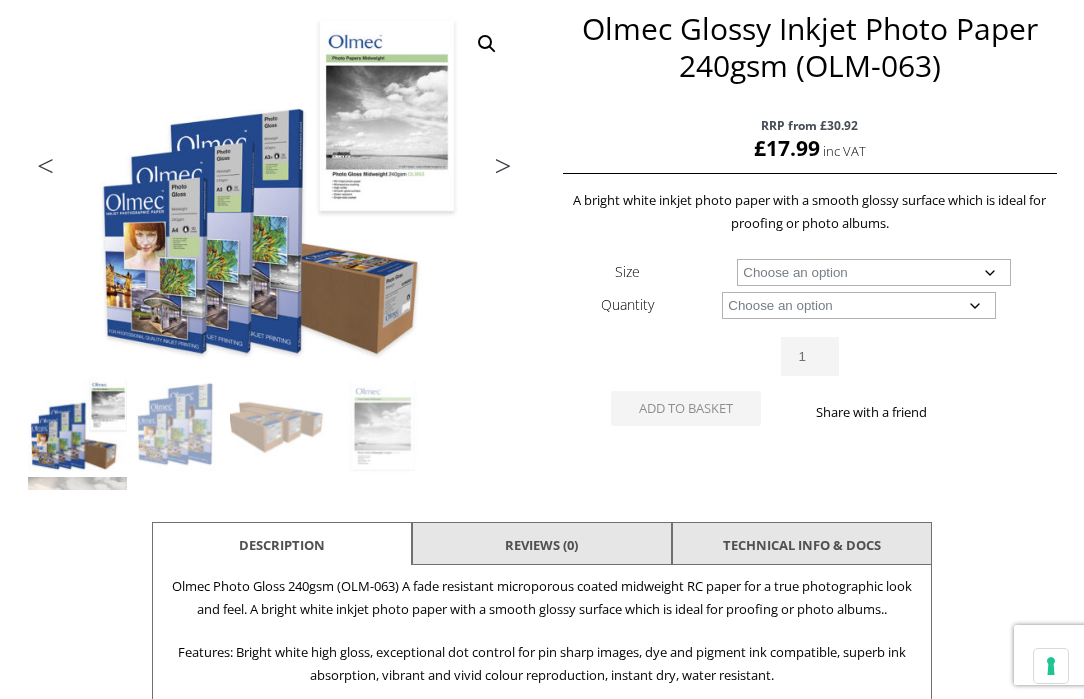 click on "Choose an option A4 Sheet A3 Sheet A3+ Sheet A2 Sheet 17" Wide Roll 24" Wide Roll 44" Wide Roll" 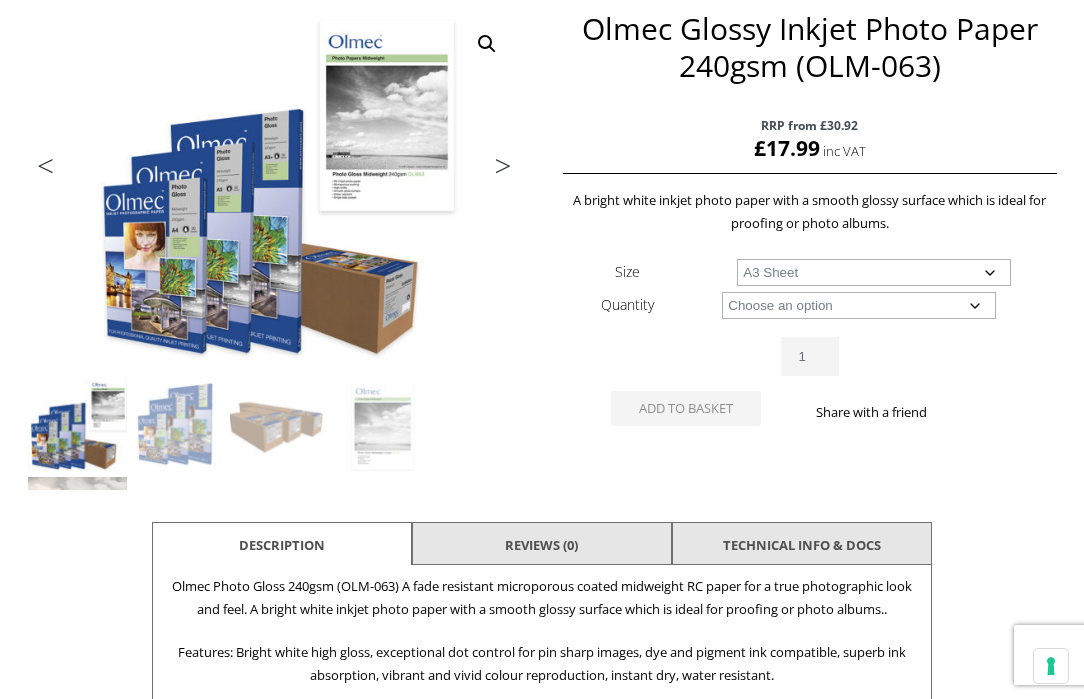 click on "Choose an option A4 Sheet A3 Sheet A3+ Sheet A2 Sheet 17" Wide Roll 24" Wide Roll 44" Wide Roll" 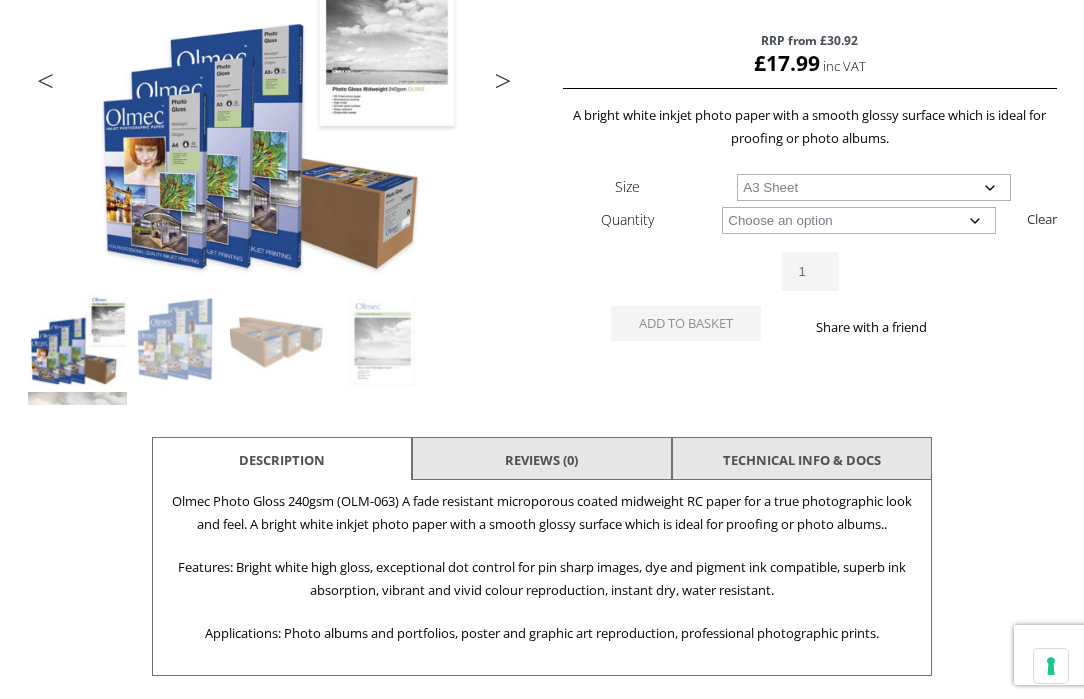 scroll, scrollTop: 418, scrollLeft: 0, axis: vertical 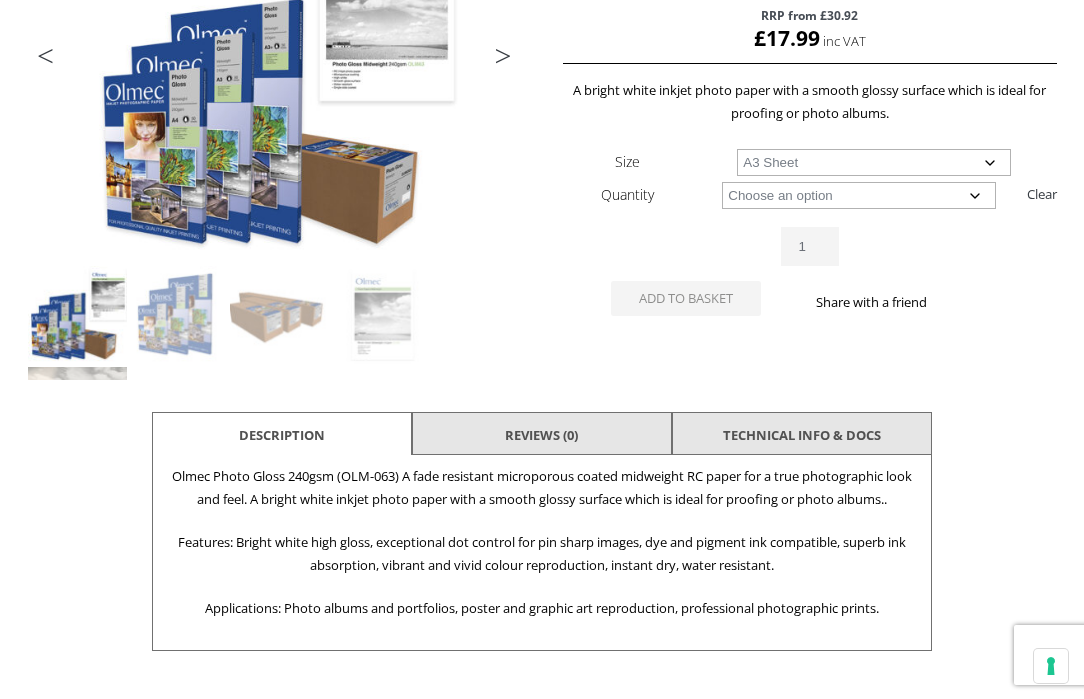 click on "Choose an option 50 Sheets" 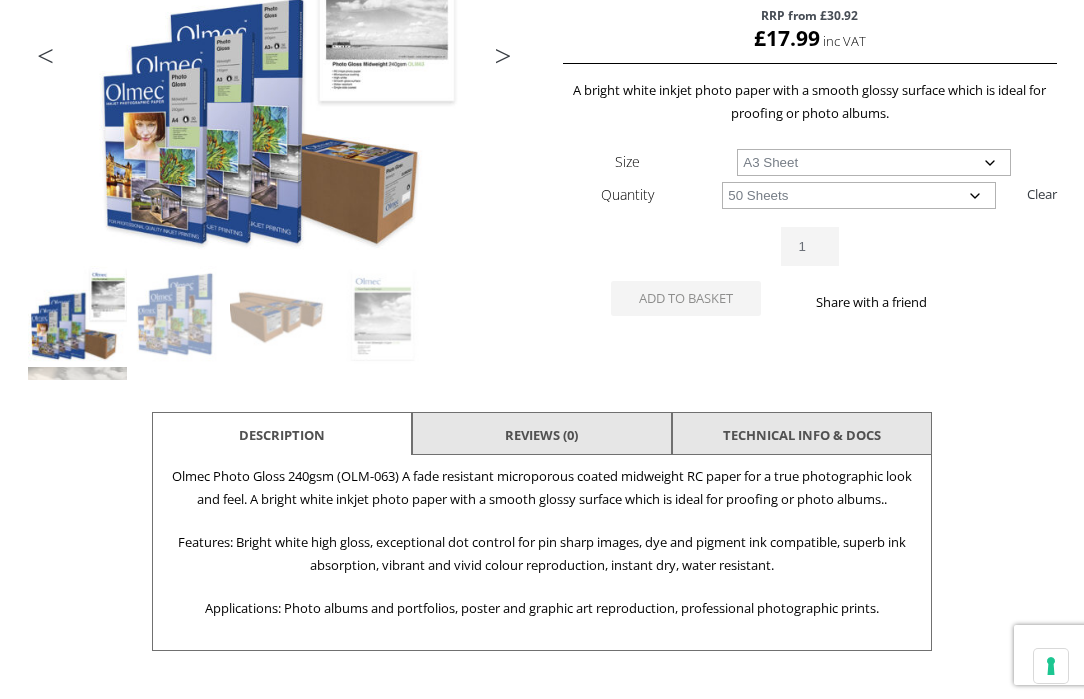 click on "Choose an option 50 Sheets" 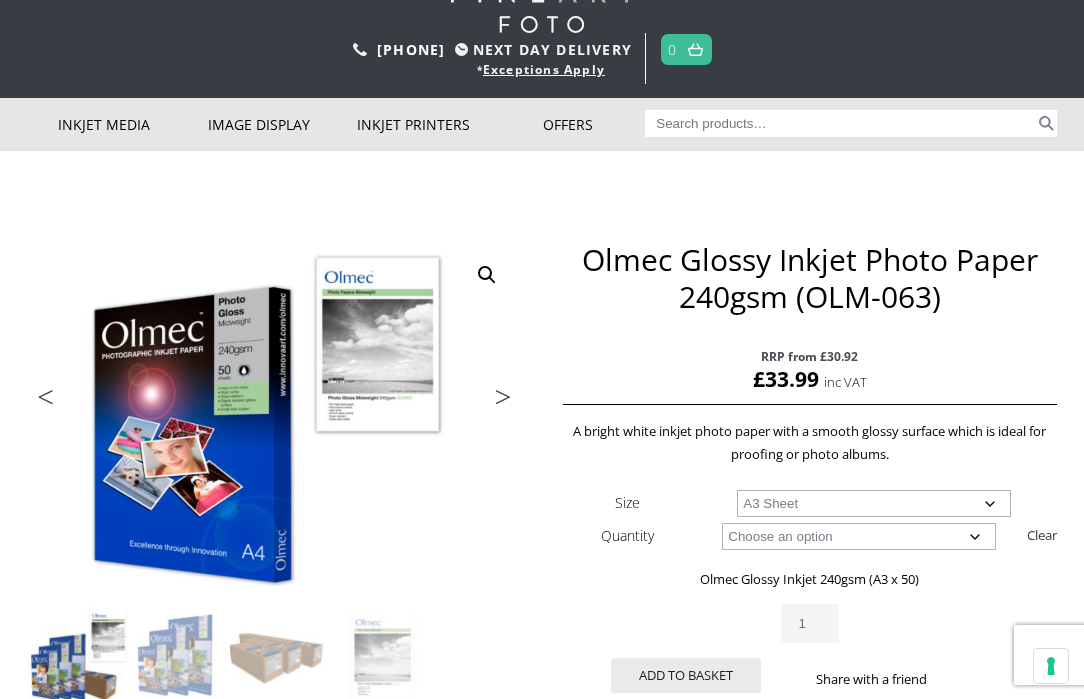 scroll, scrollTop: 120, scrollLeft: 0, axis: vertical 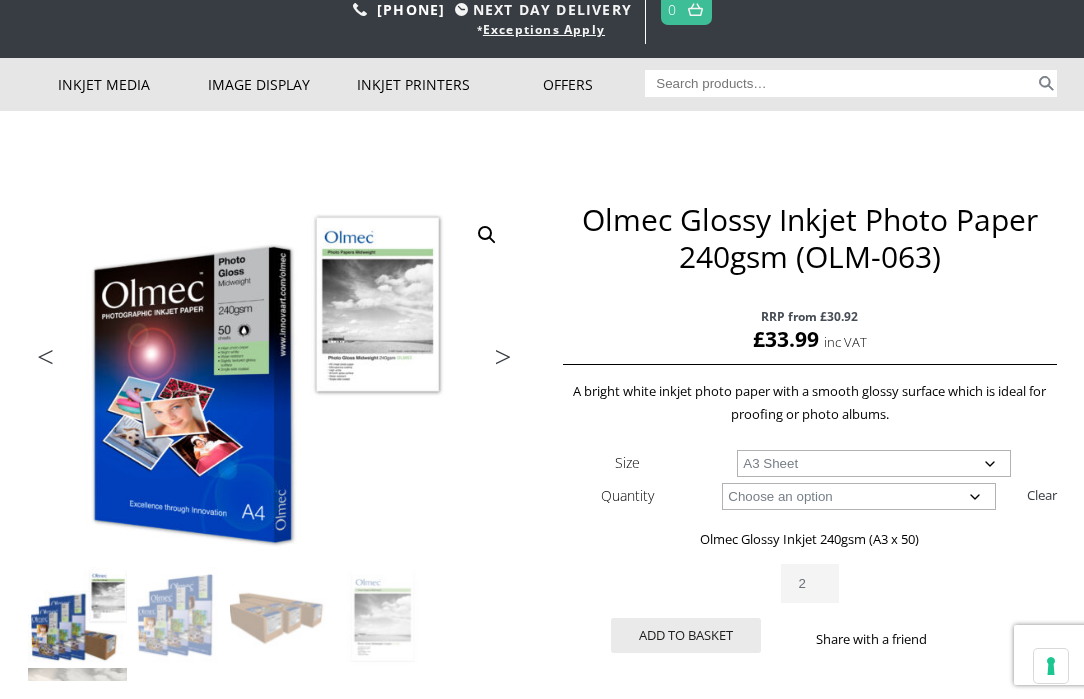 click on "2" 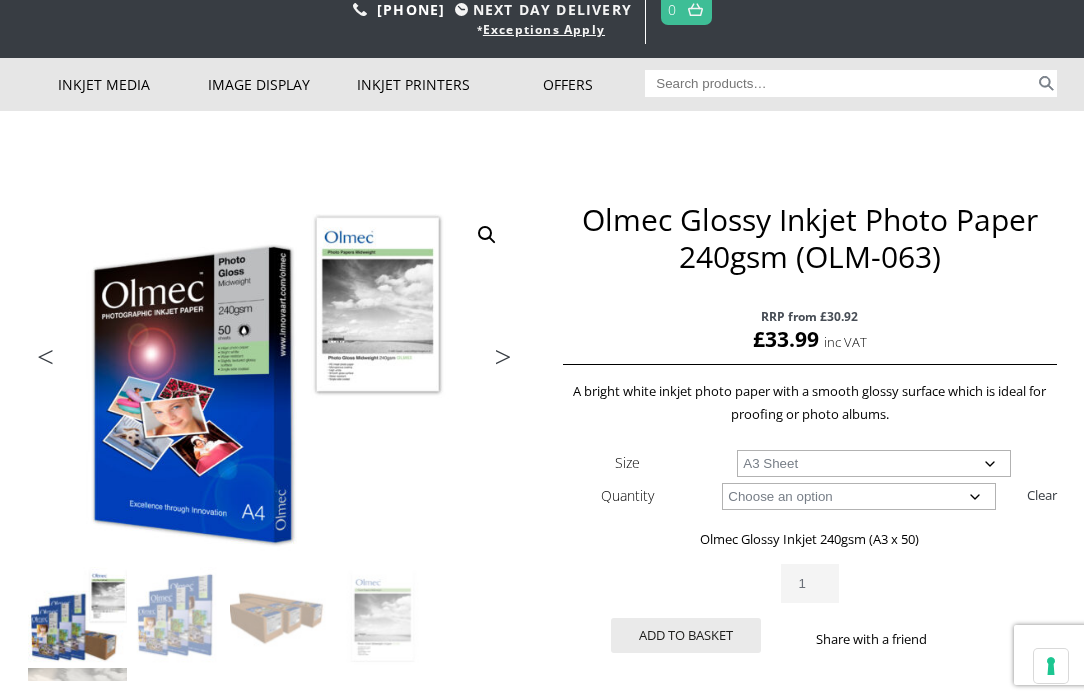 type on "1" 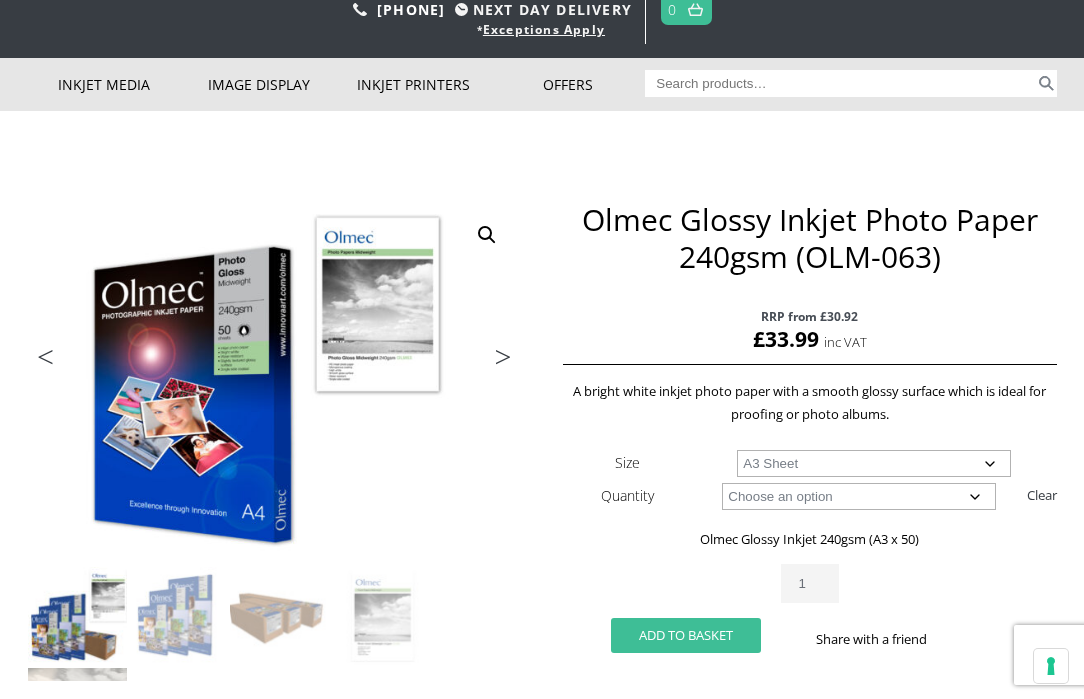 click on "Add to basket" 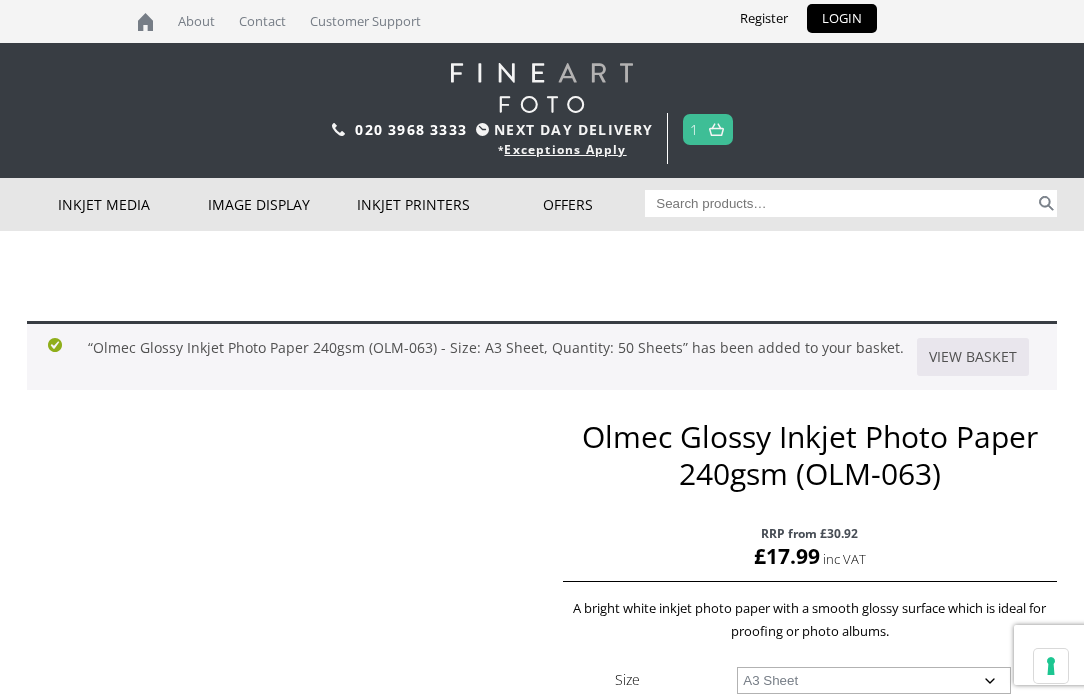 scroll, scrollTop: 0, scrollLeft: 0, axis: both 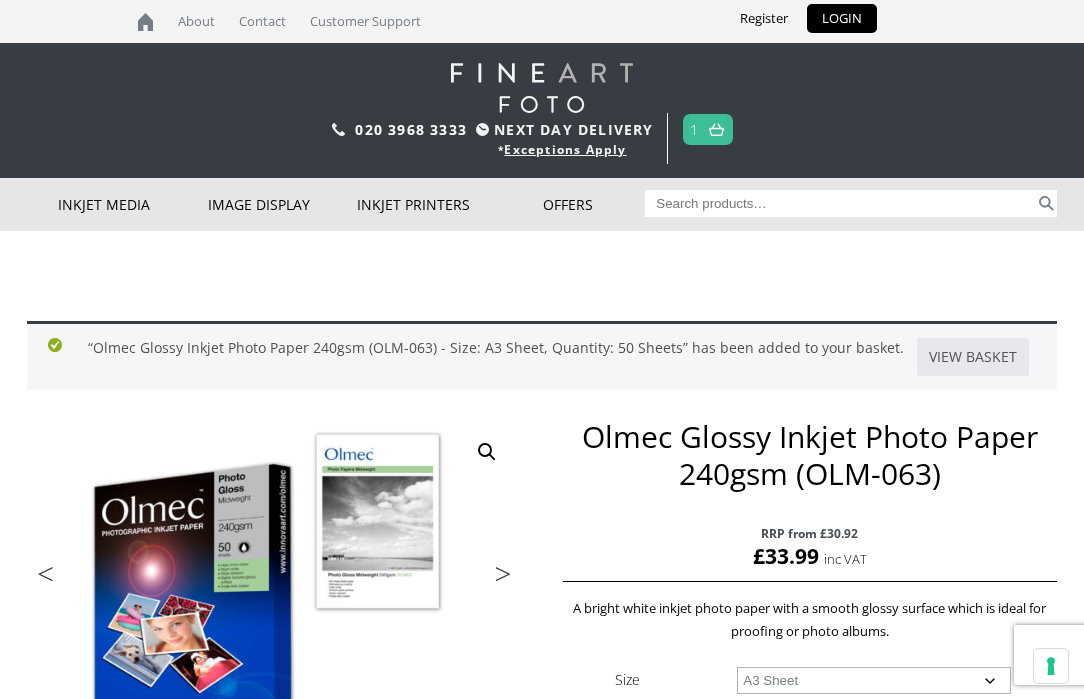 click at bounding box center (716, 129) 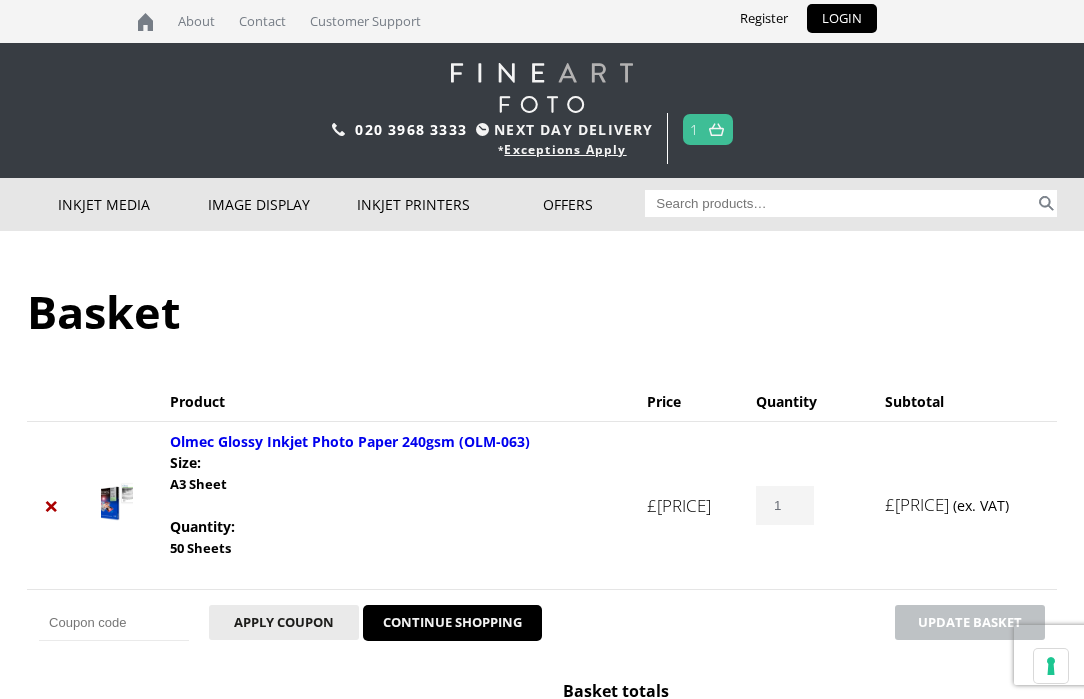 scroll, scrollTop: 0, scrollLeft: 0, axis: both 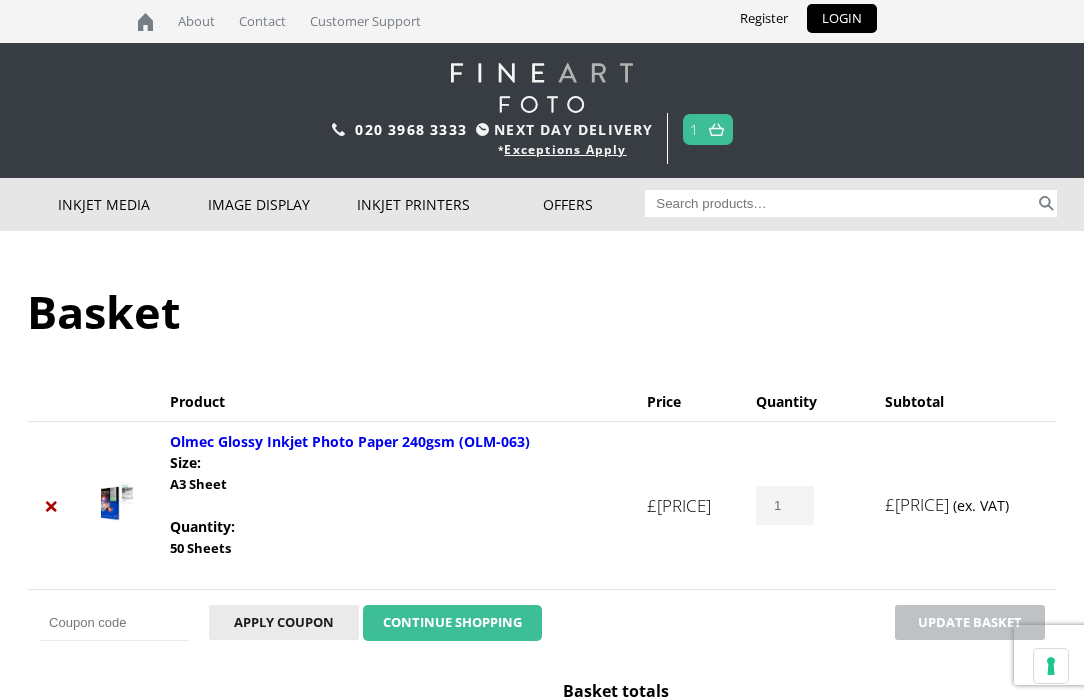click on "CONTINUE SHOPPING" at bounding box center [452, 623] 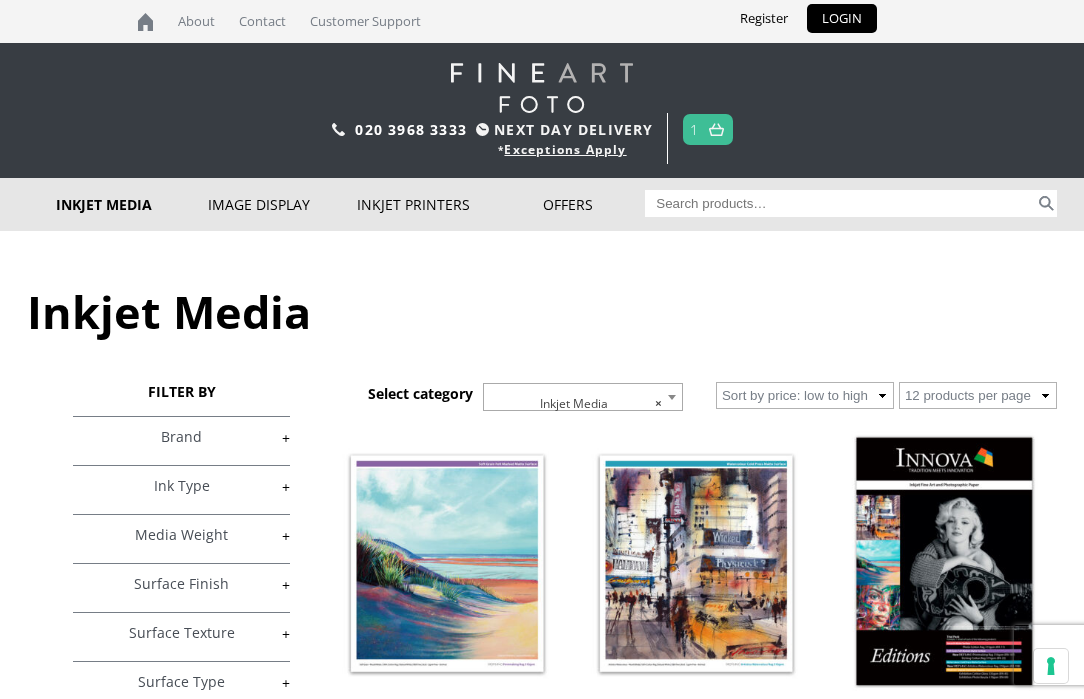 scroll, scrollTop: 0, scrollLeft: 0, axis: both 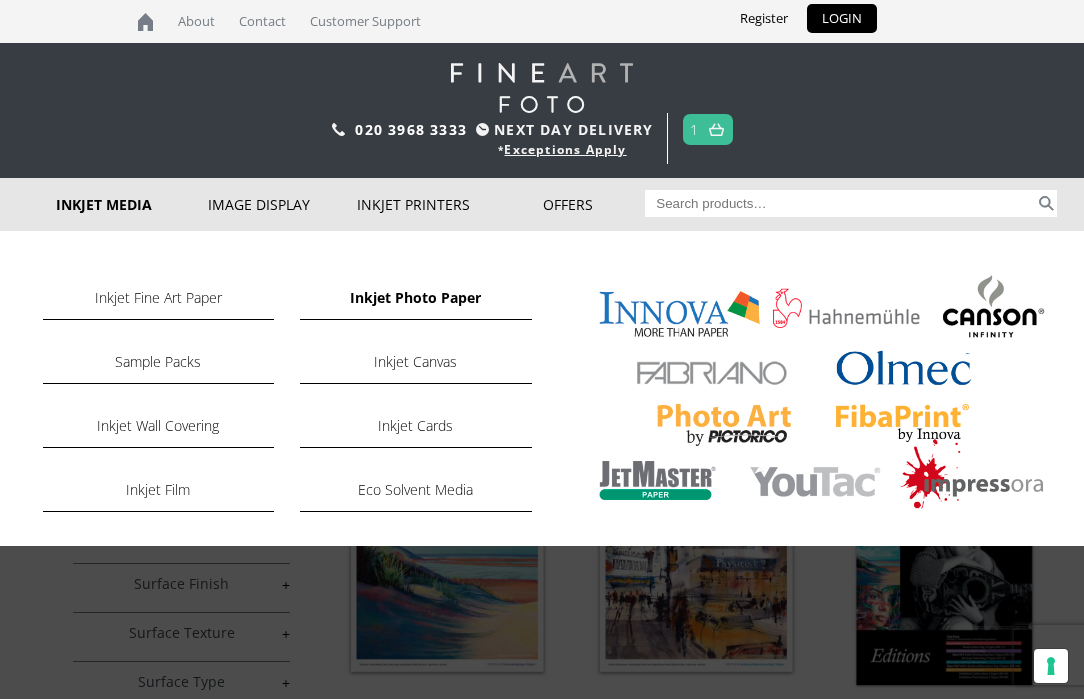 click on "Inkjet Photo Paper" at bounding box center (416, 303) 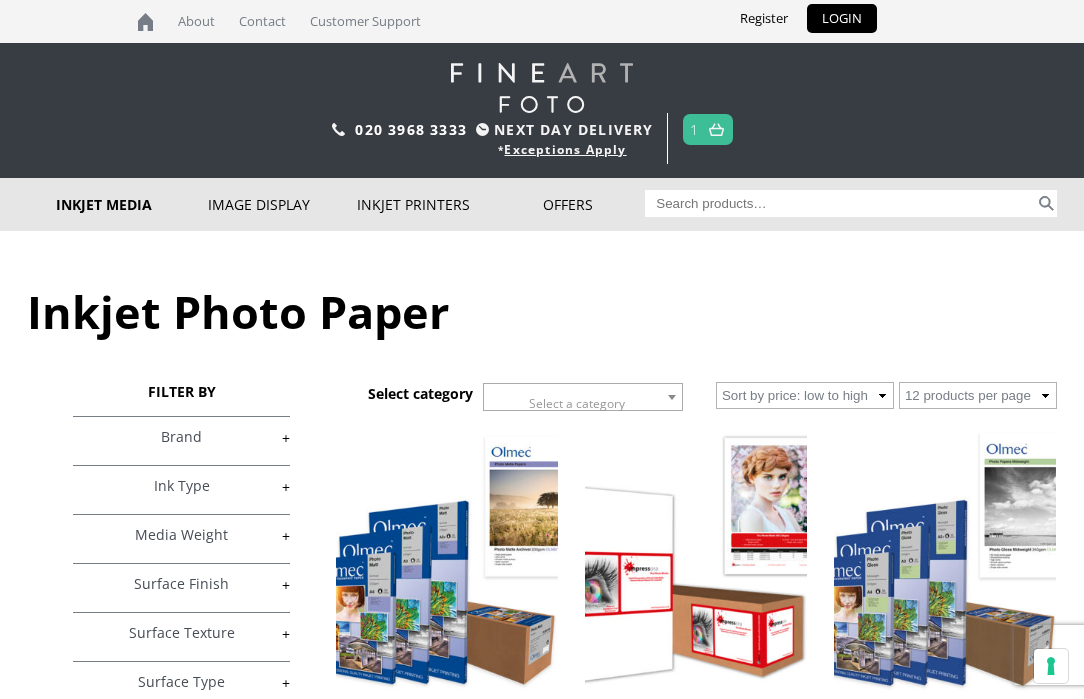 scroll, scrollTop: 0, scrollLeft: 0, axis: both 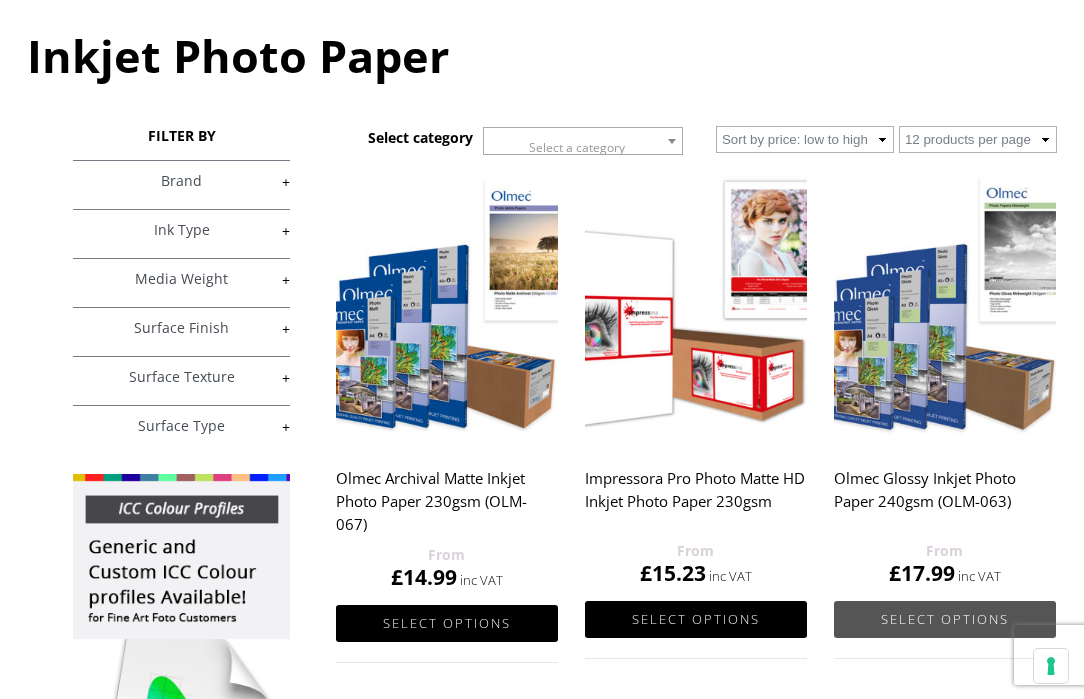 click on "Select options" at bounding box center (945, 619) 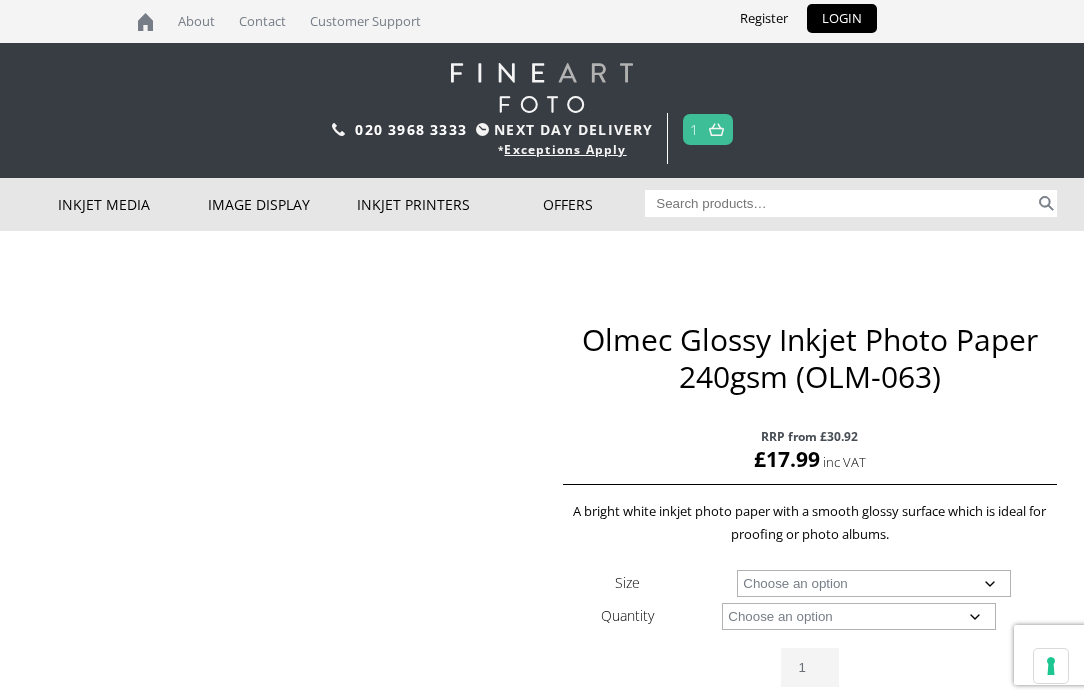 scroll, scrollTop: 0, scrollLeft: 0, axis: both 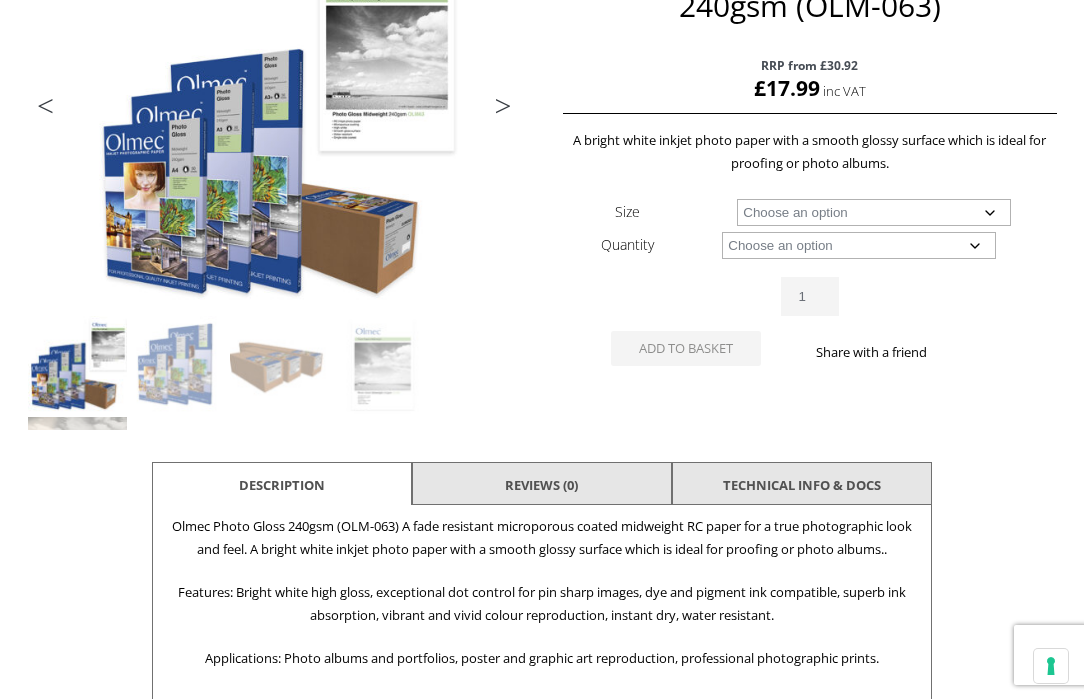 click on "Choose an option A4 Sheet A3 Sheet A3+ Sheet A2 Sheet 17" Wide Roll 24" Wide Roll 44" Wide Roll" 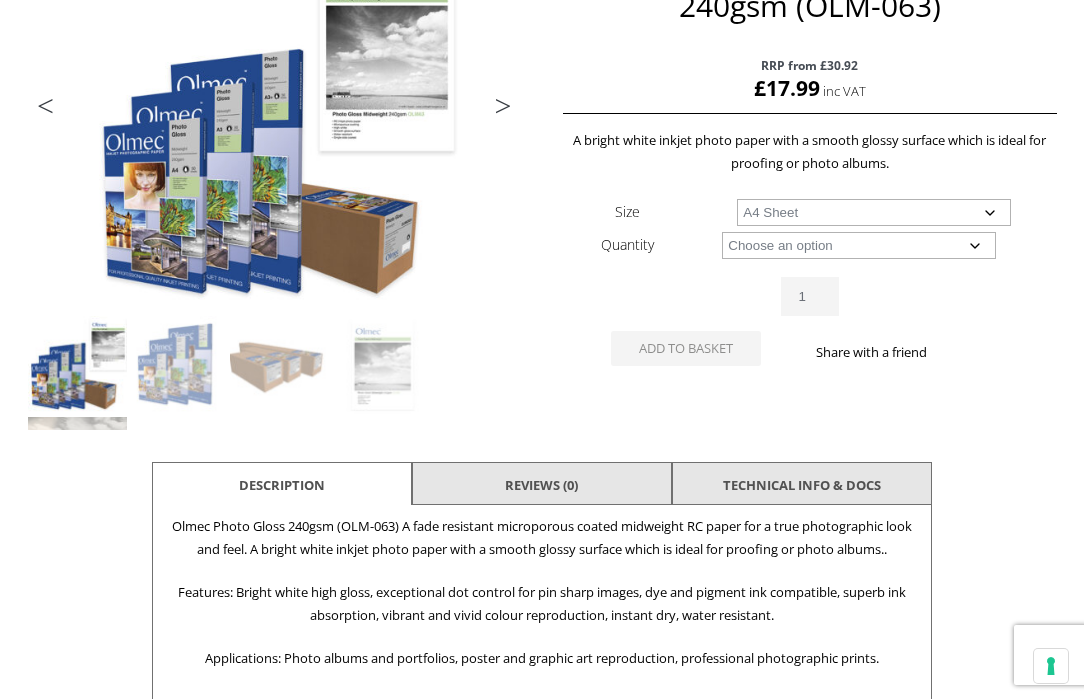 click on "Choose an option A4 Sheet A3 Sheet A3+ Sheet A2 Sheet 17" Wide Roll 24" Wide Roll 44" Wide Roll" 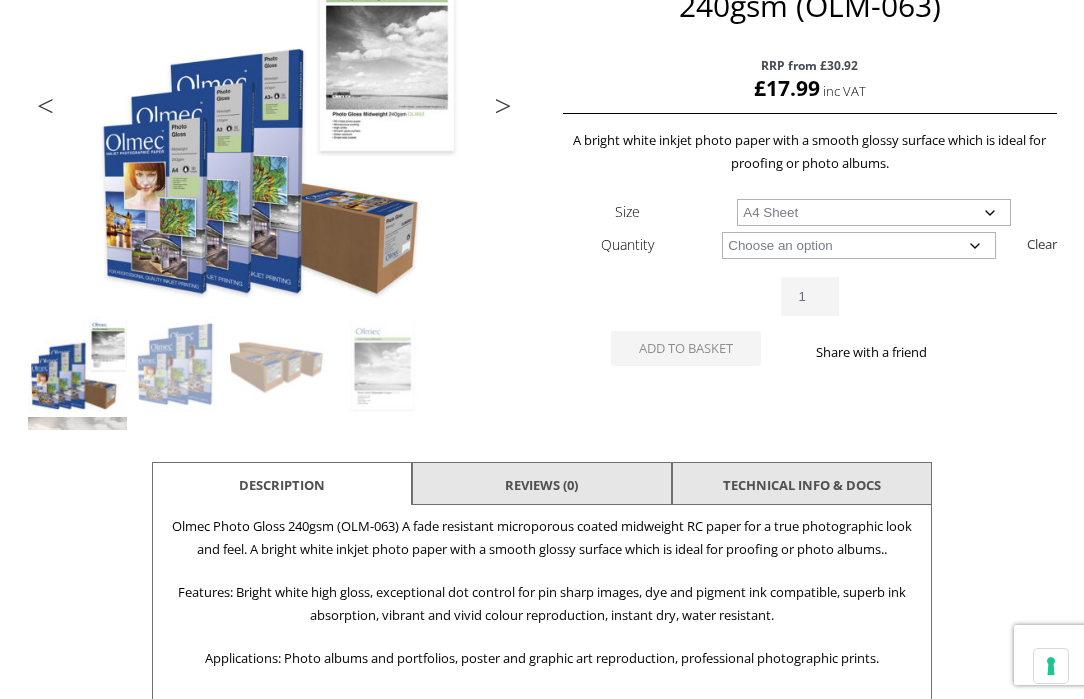 click on "Choose an option 50 Sheets" 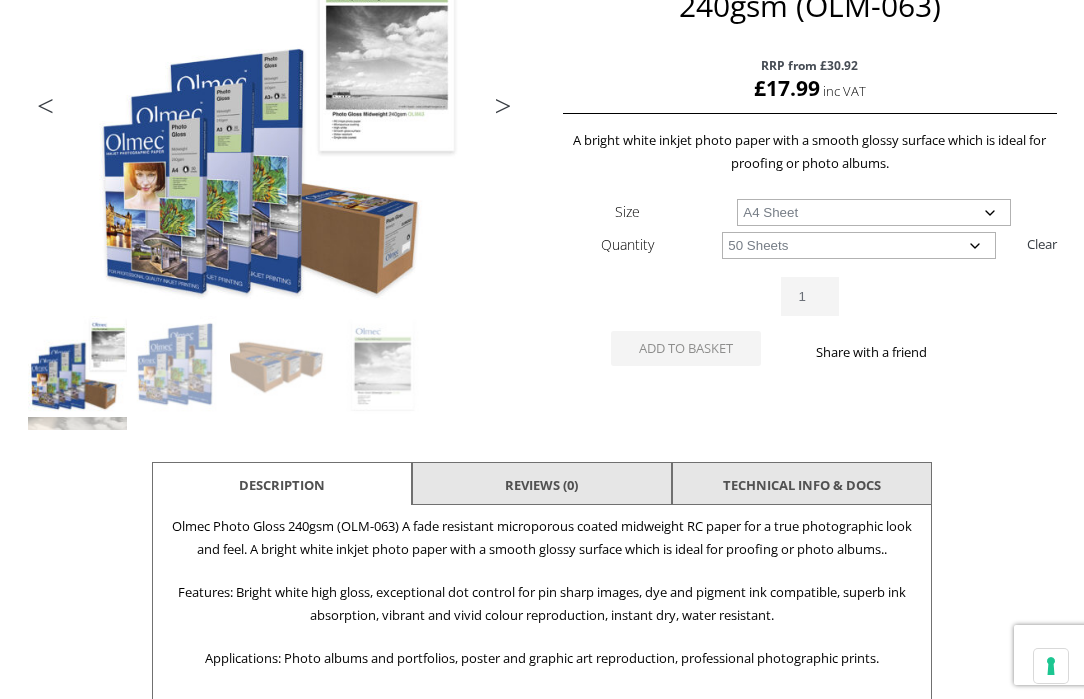 click on "Choose an option 50 Sheets" 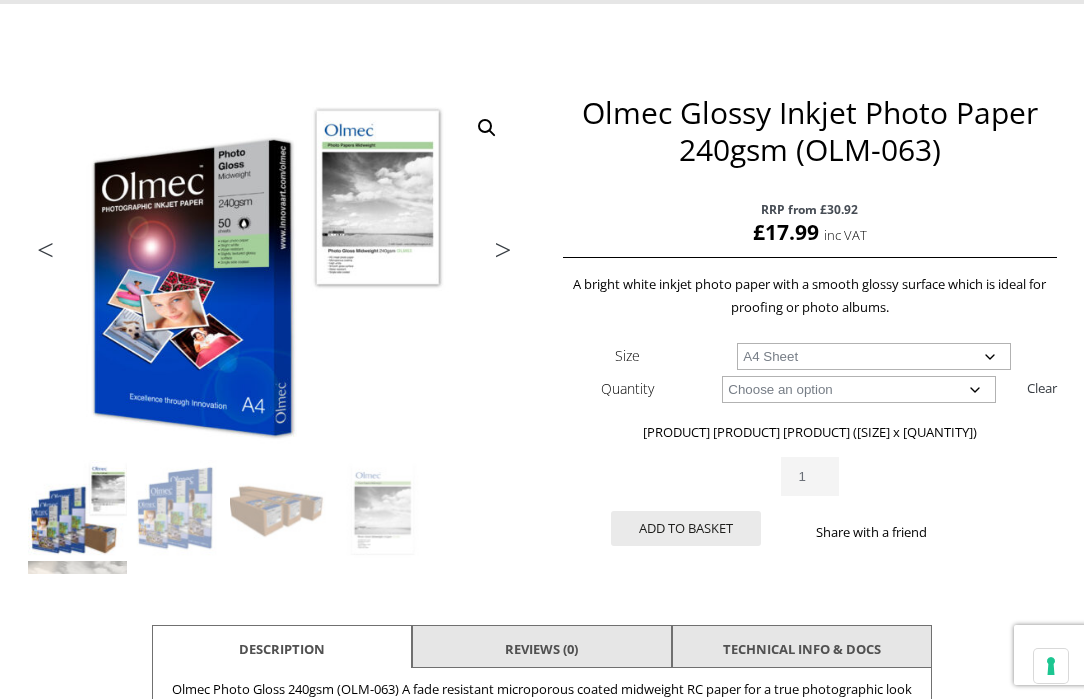 scroll, scrollTop: 156, scrollLeft: 0, axis: vertical 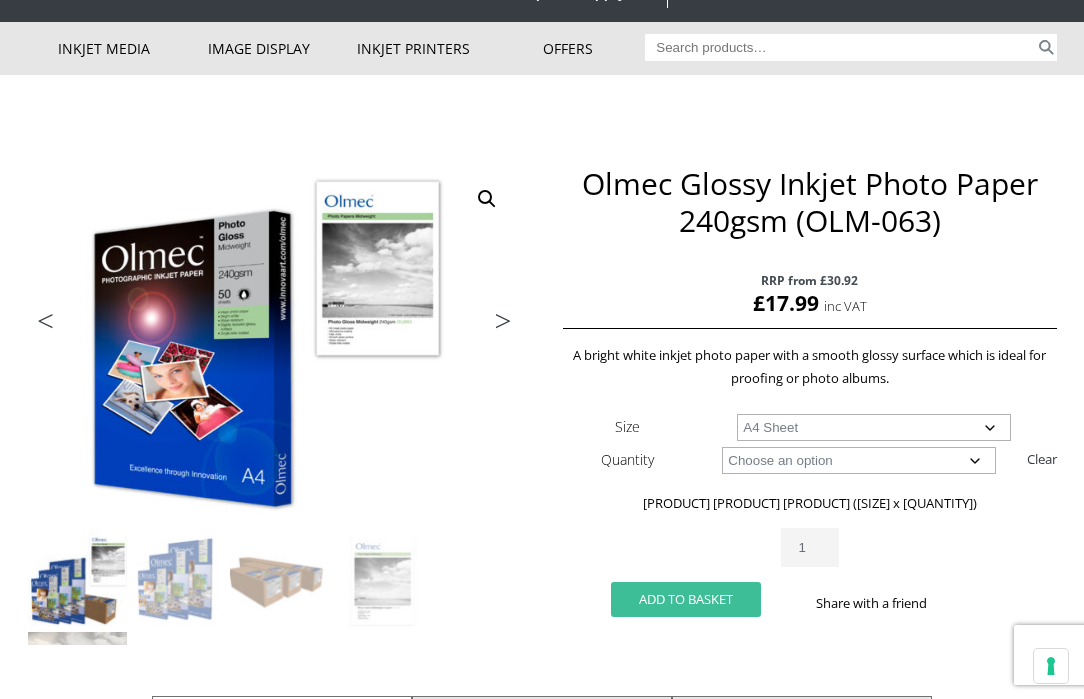 click on "Add to basket" 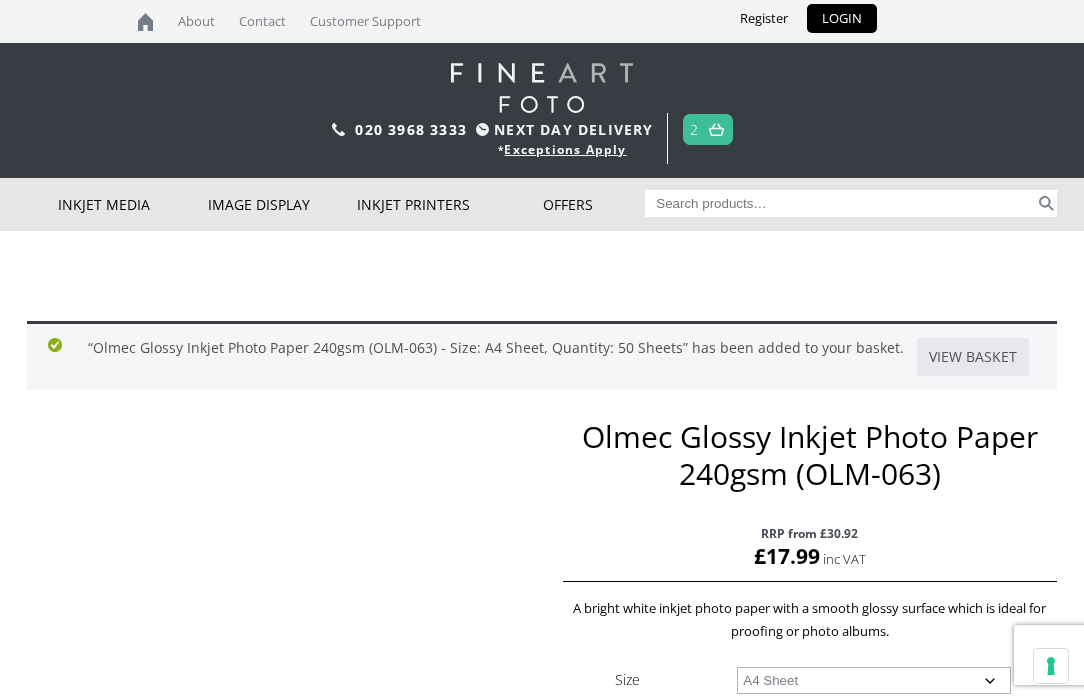 scroll, scrollTop: 0, scrollLeft: 0, axis: both 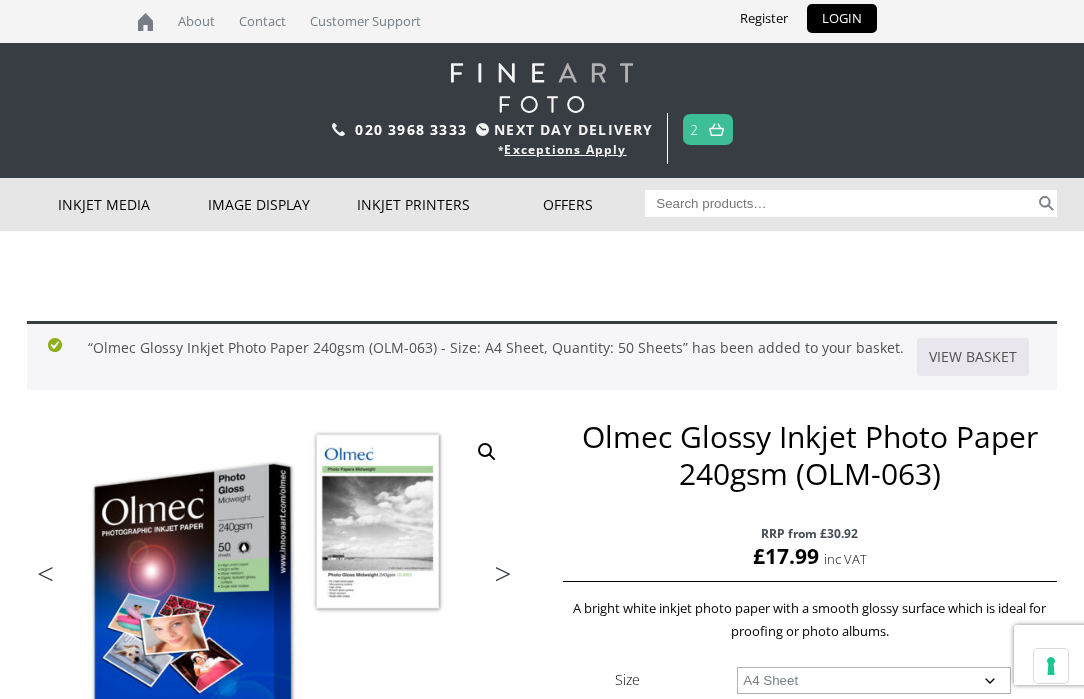 click at bounding box center (716, 129) 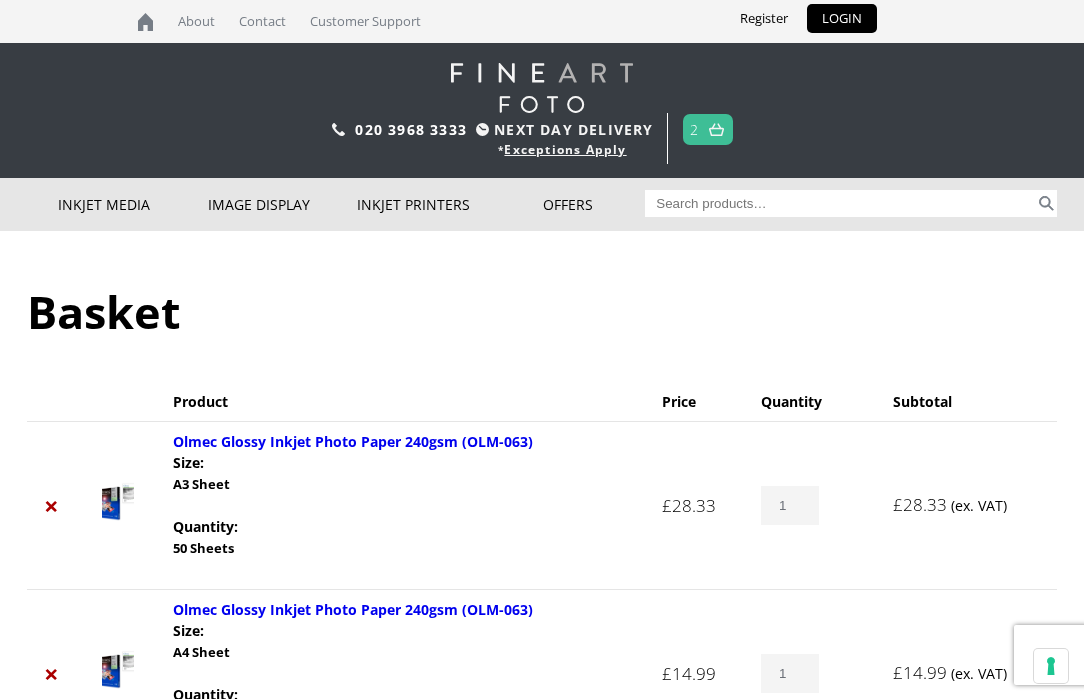 scroll, scrollTop: 0, scrollLeft: 0, axis: both 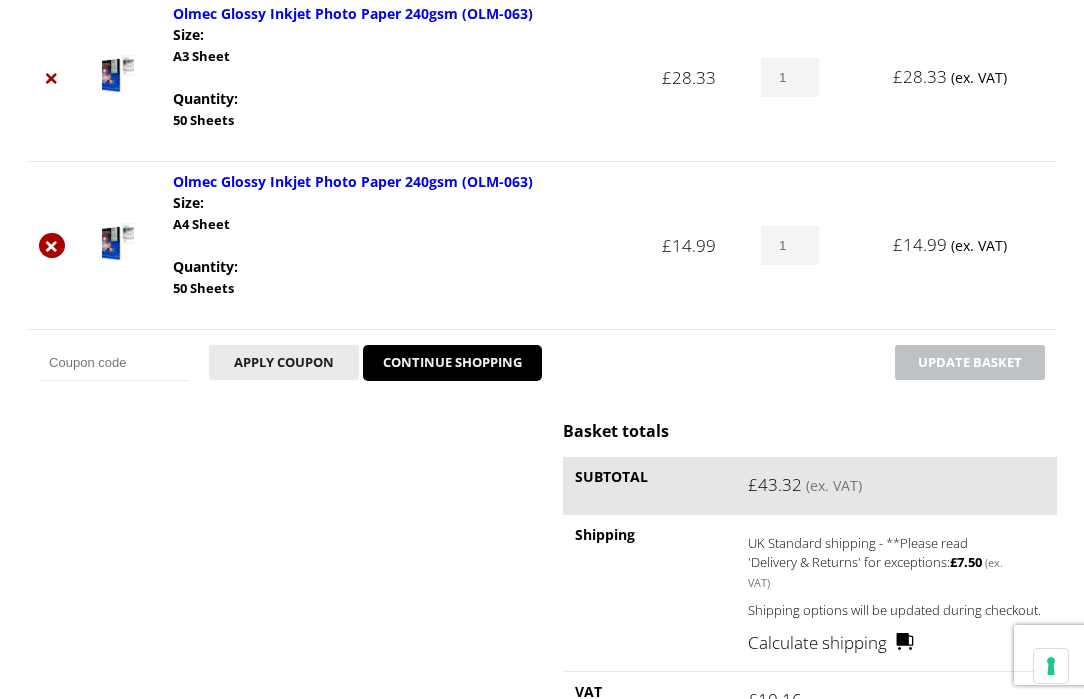 click on "×" at bounding box center (52, 246) 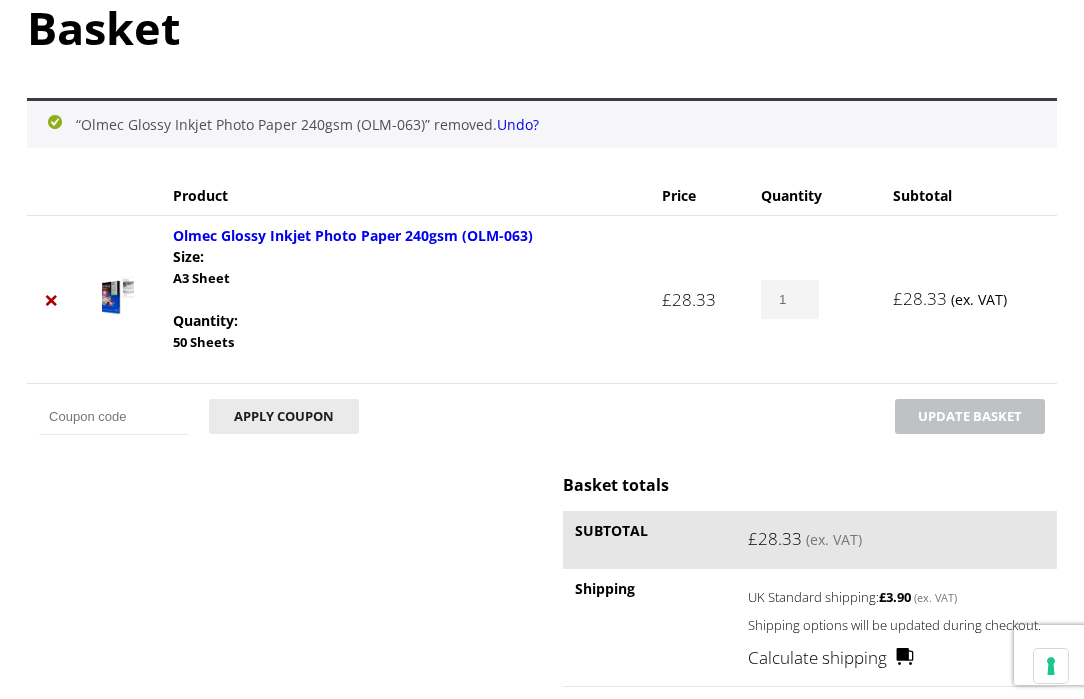 scroll, scrollTop: 282, scrollLeft: 0, axis: vertical 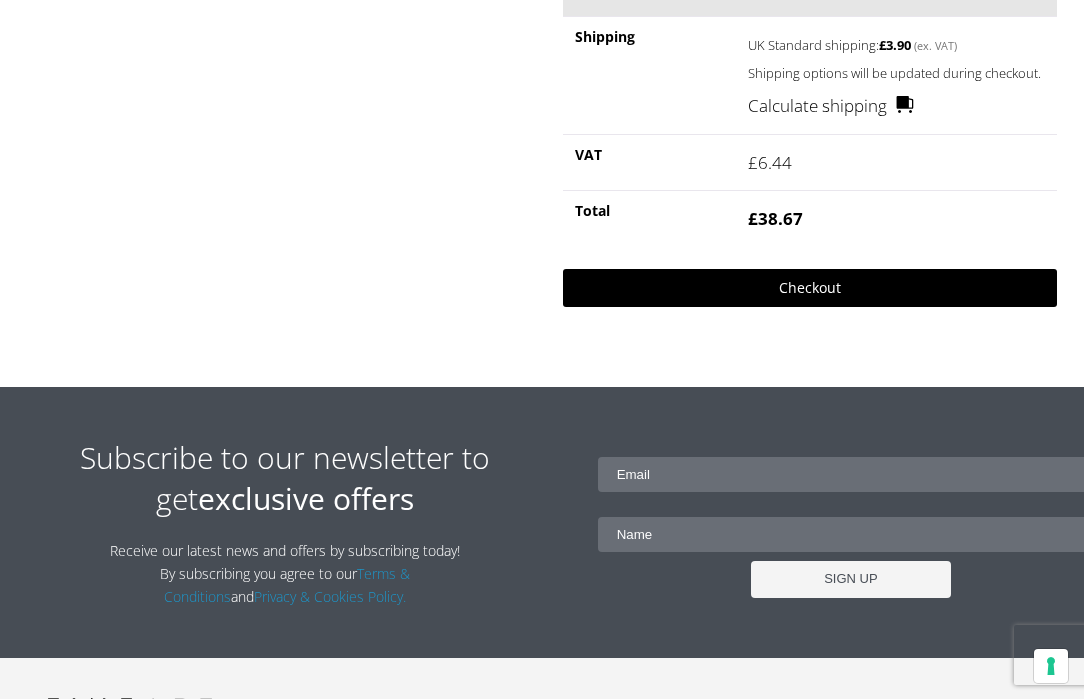 click on "Checkout" at bounding box center (810, 288) 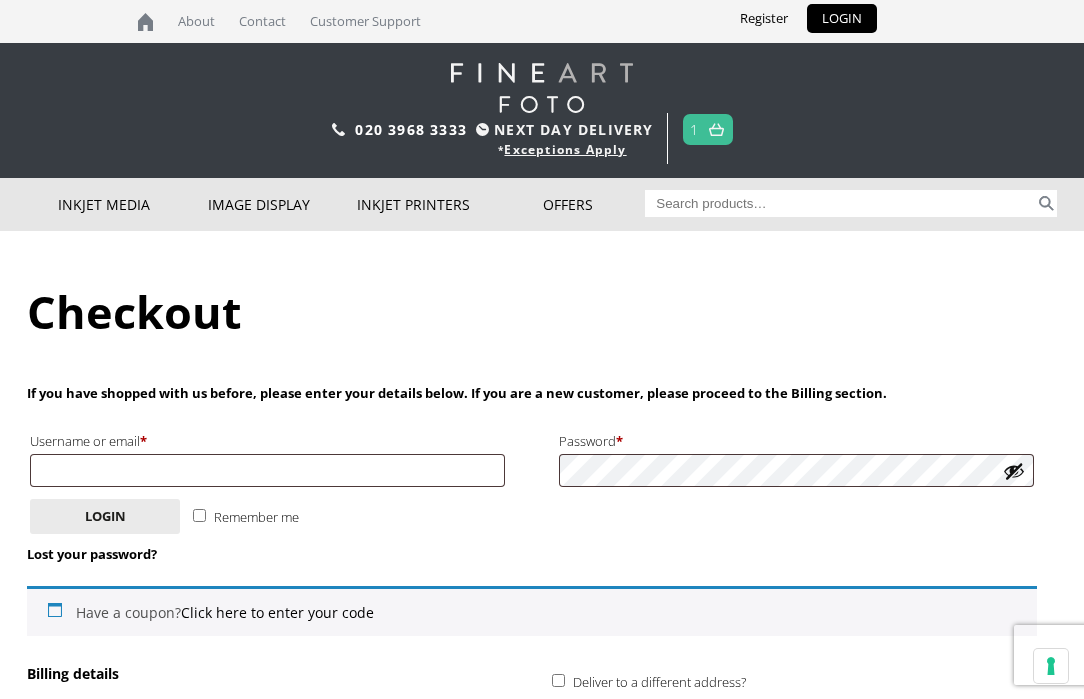 scroll, scrollTop: 0, scrollLeft: 0, axis: both 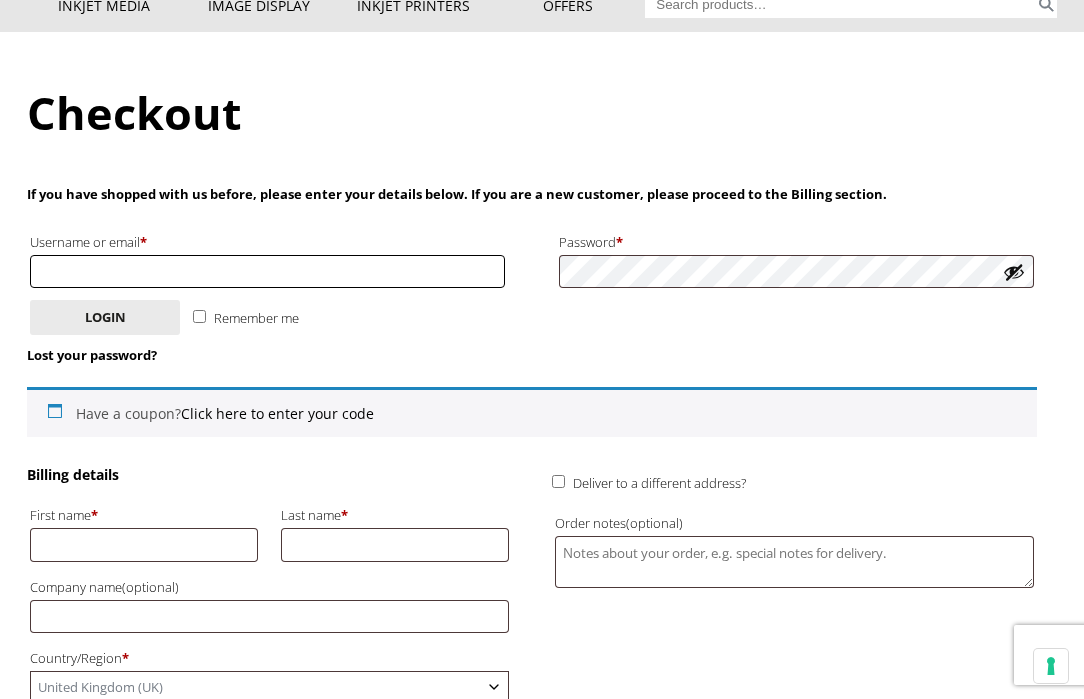 click on "Username or email  * Required" at bounding box center (267, 271) 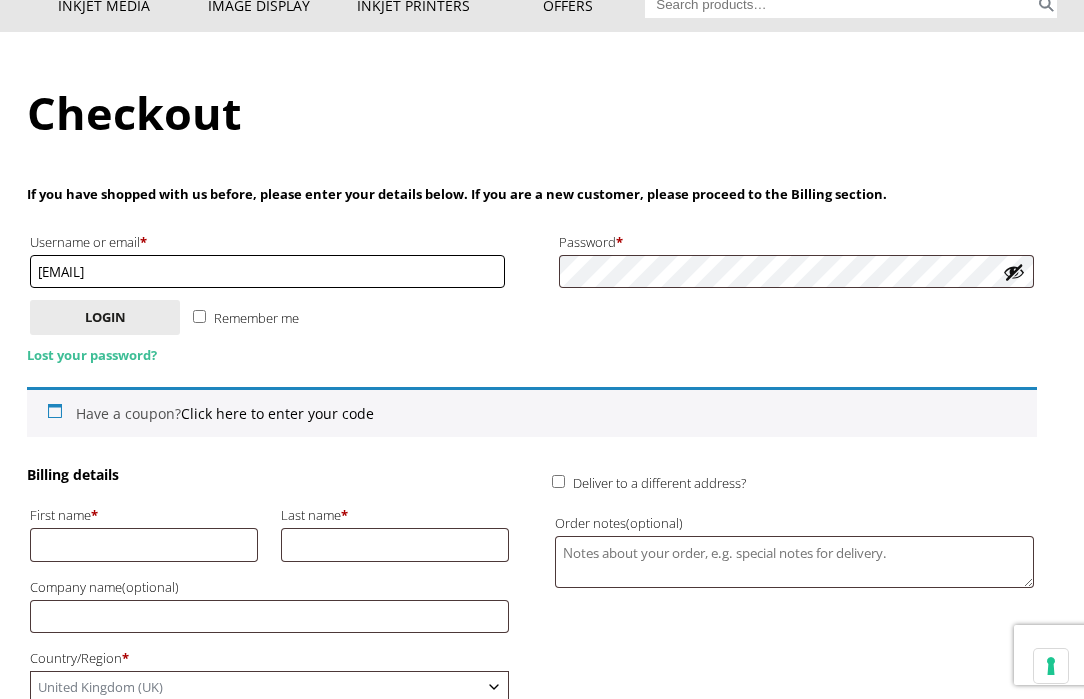 type on "[USERNAME]@[DOMAIN]" 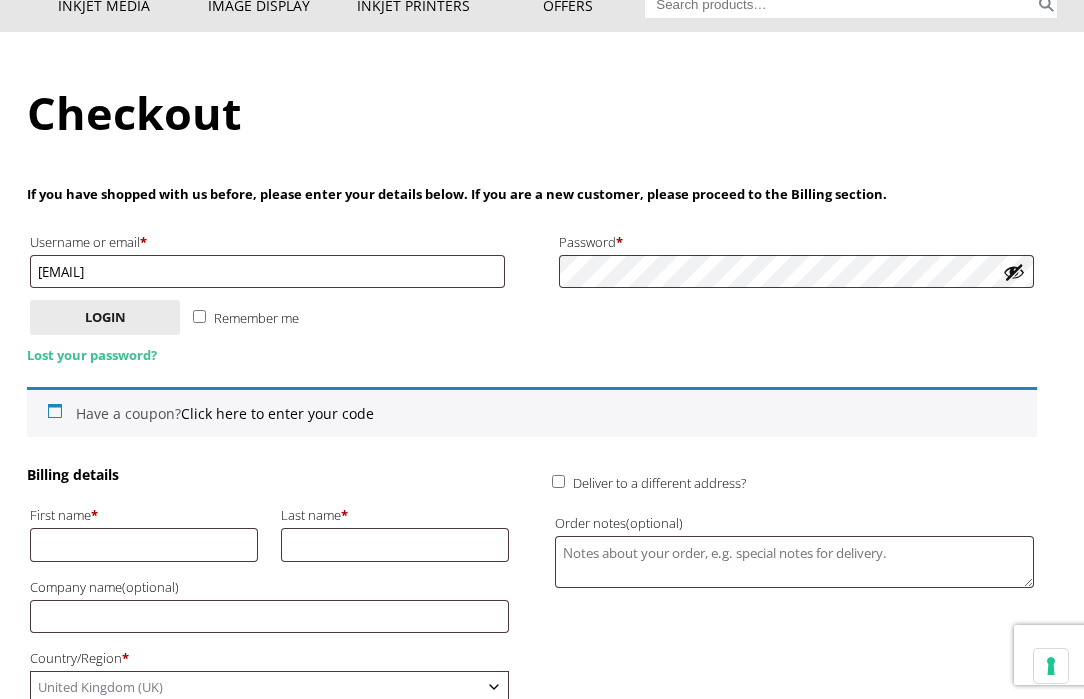 click on "Lost your password?" at bounding box center [92, 355] 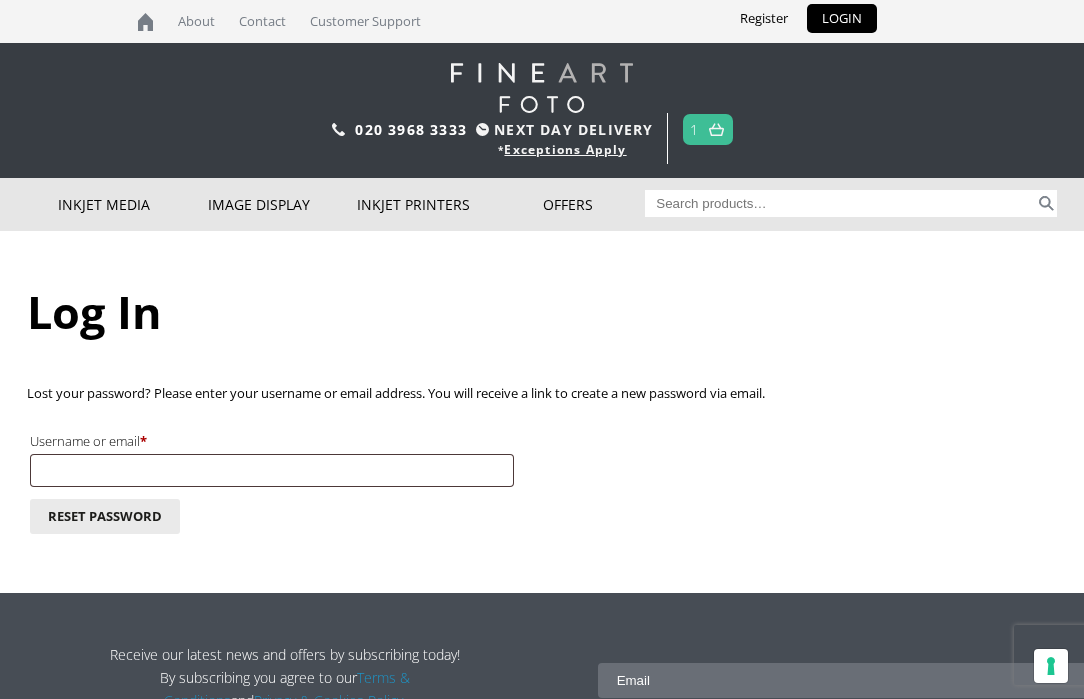 scroll, scrollTop: 0, scrollLeft: 0, axis: both 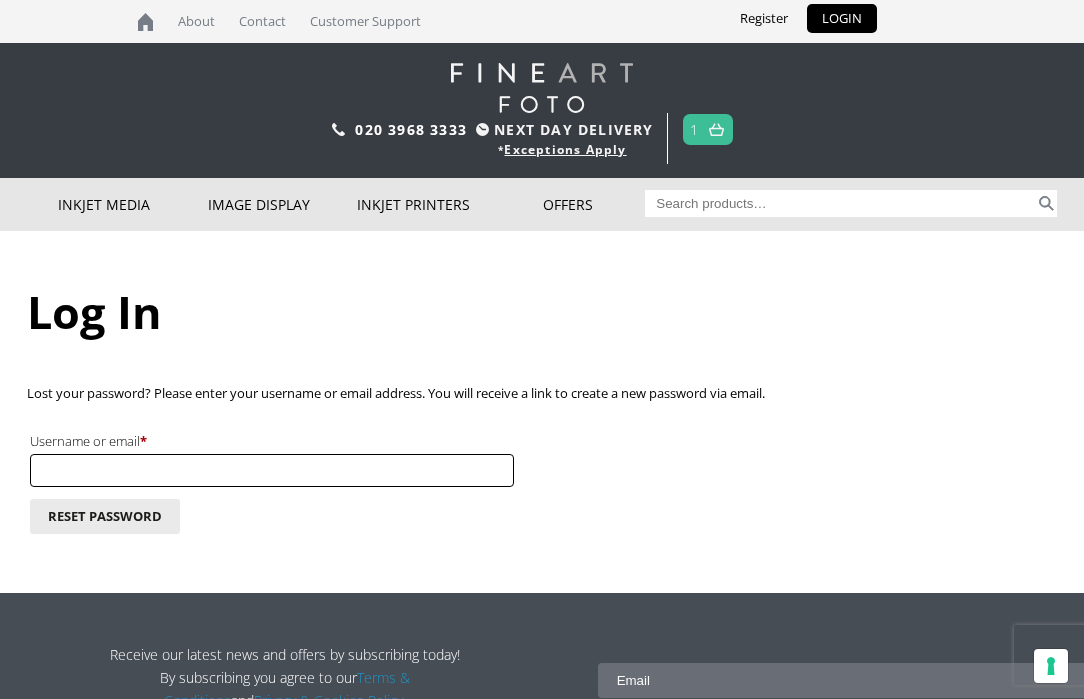 click on "Username or email  * Required" at bounding box center (272, 470) 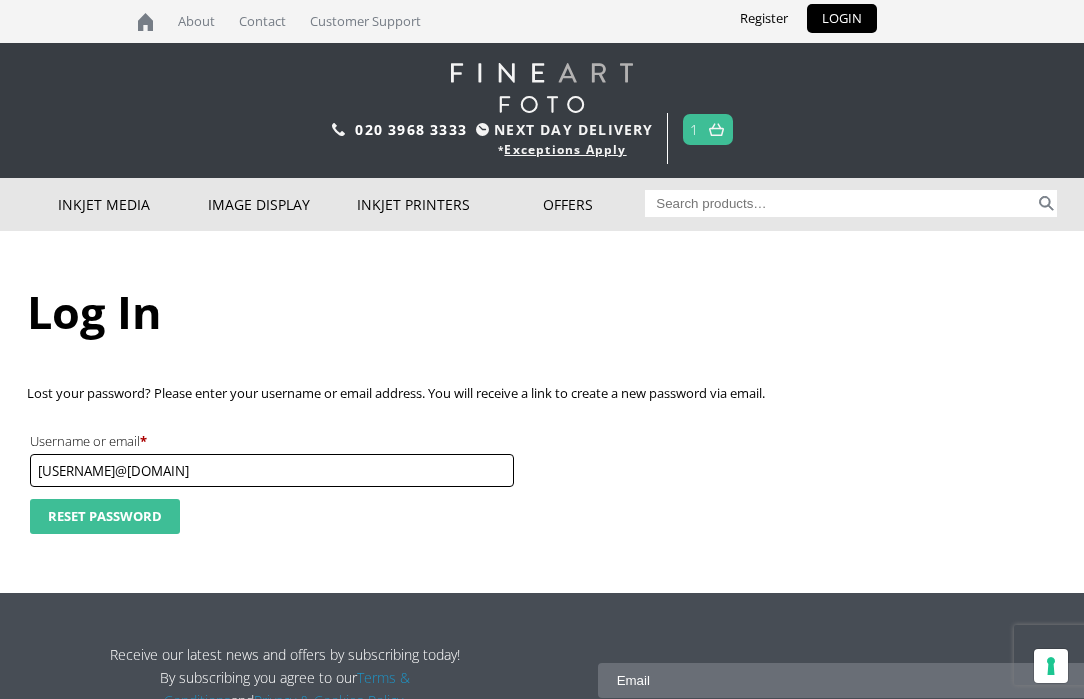 type on "[USERNAME]@[DOMAIN]" 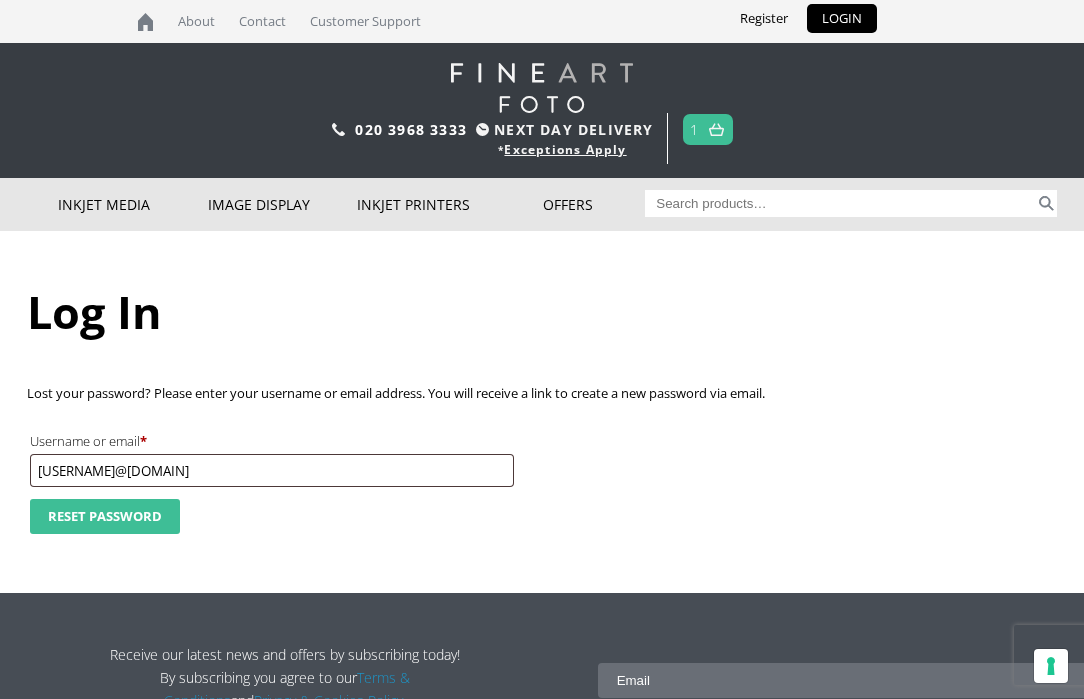 click on "Reset password" at bounding box center (105, 516) 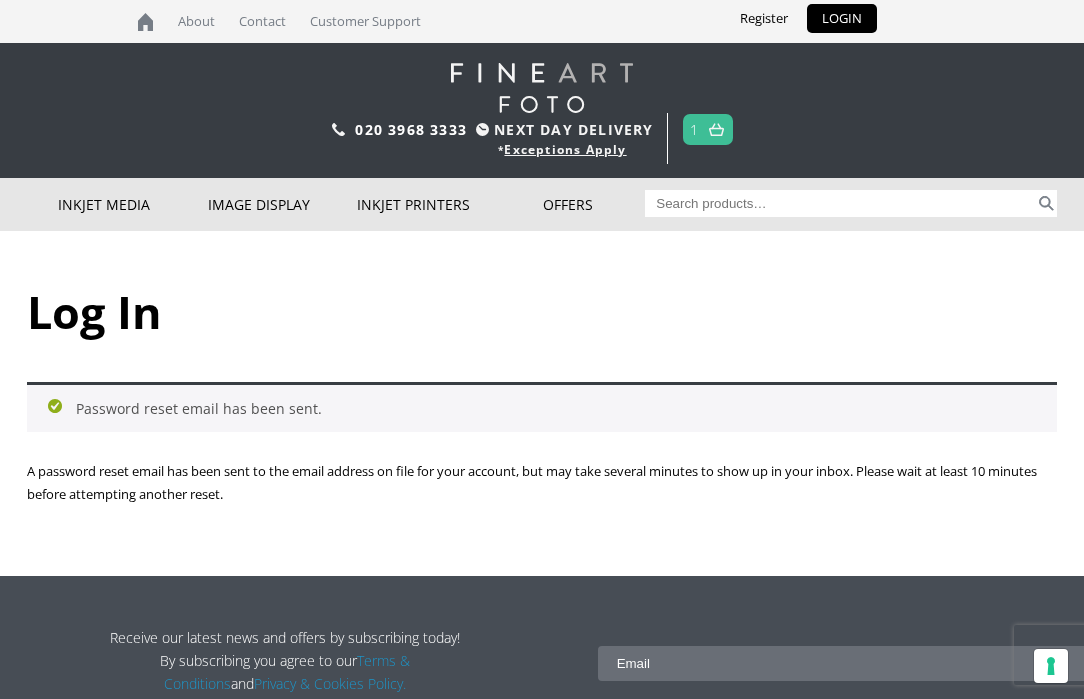 scroll, scrollTop: 0, scrollLeft: 0, axis: both 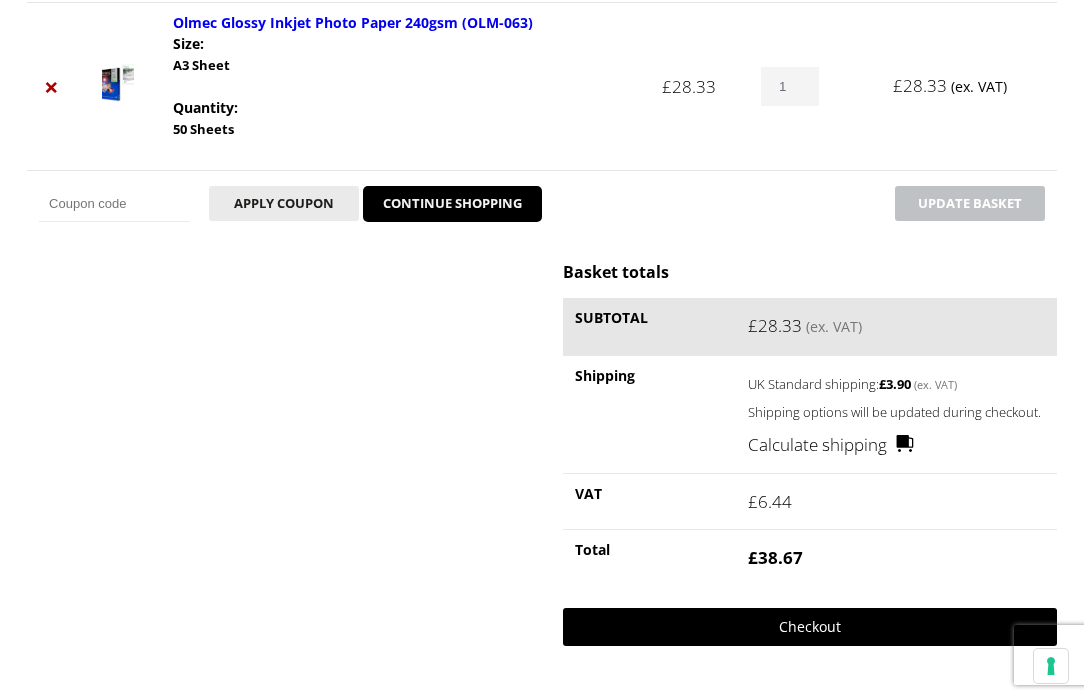 click on "Checkout" at bounding box center [810, 627] 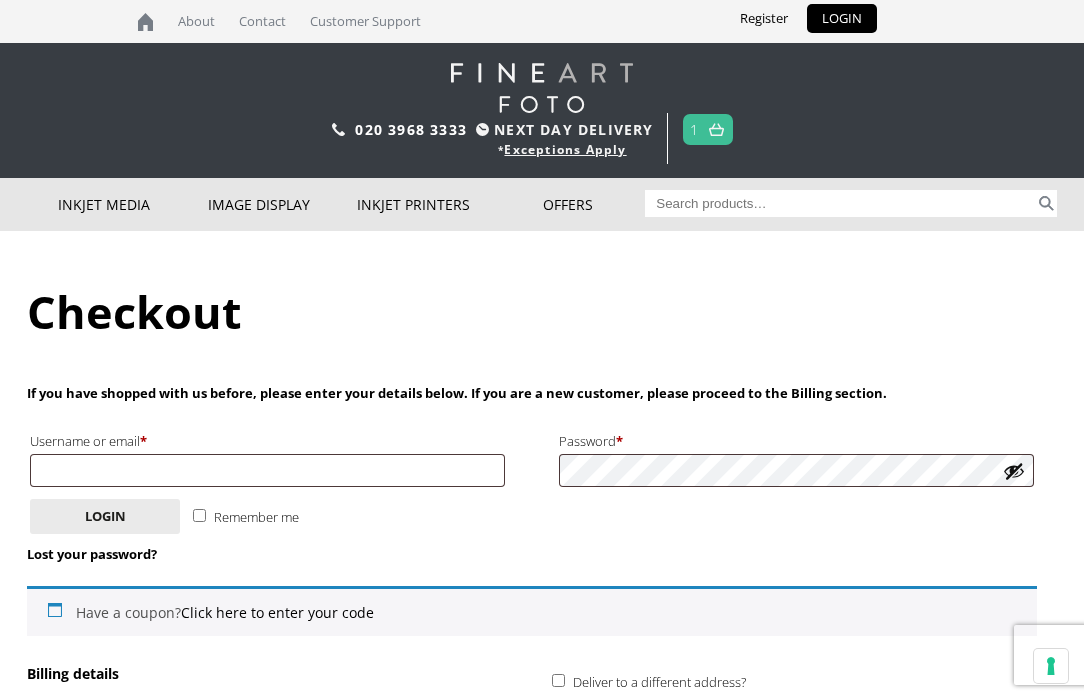 scroll, scrollTop: 0, scrollLeft: 0, axis: both 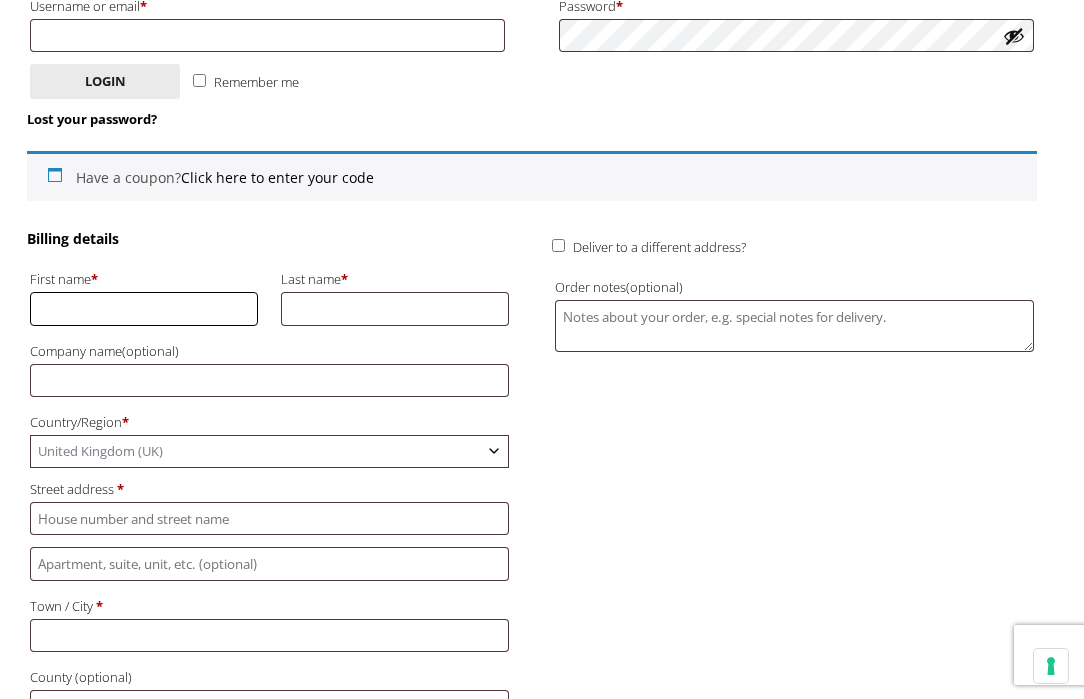 click on "First name *" at bounding box center [144, 308] 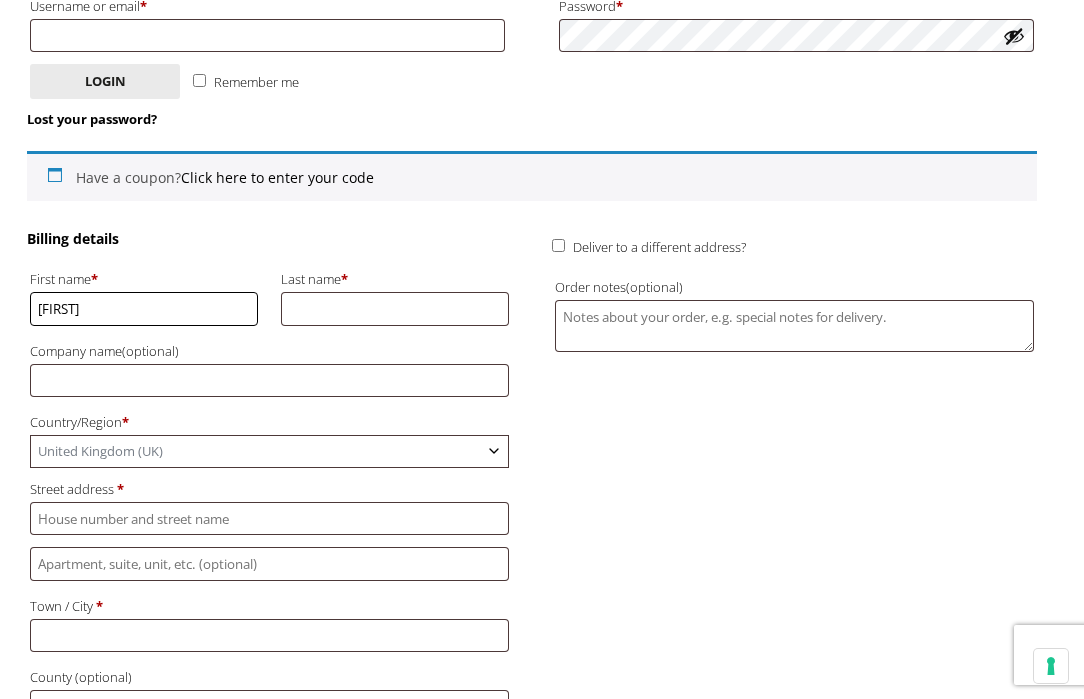type on "[FIRST]" 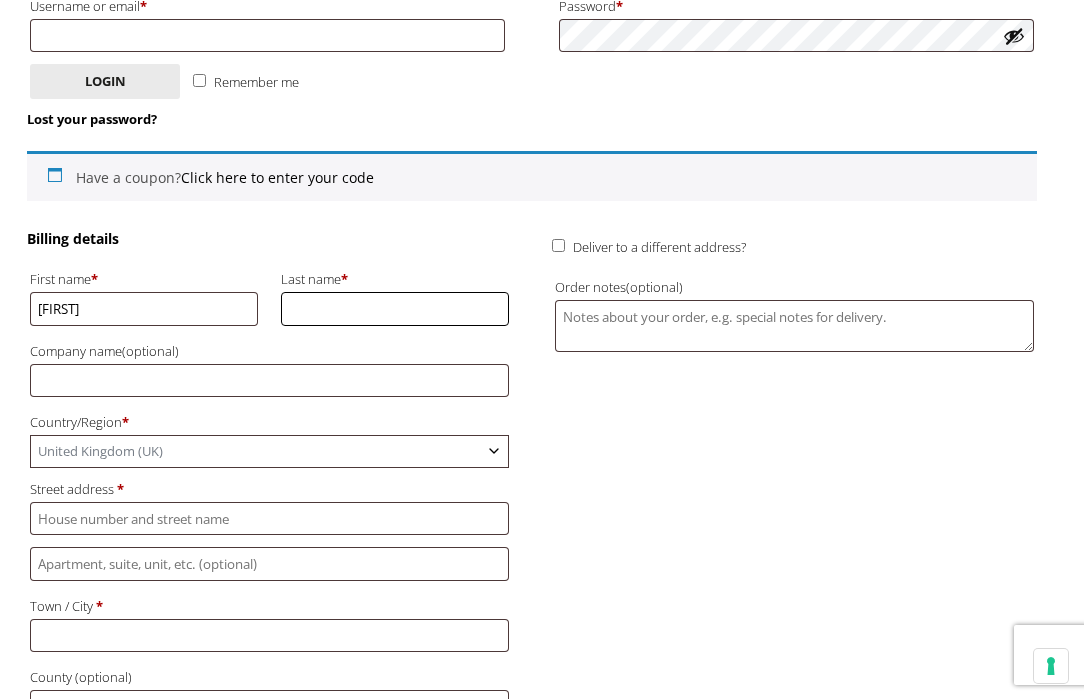 click on "Last name *" at bounding box center (395, 308) 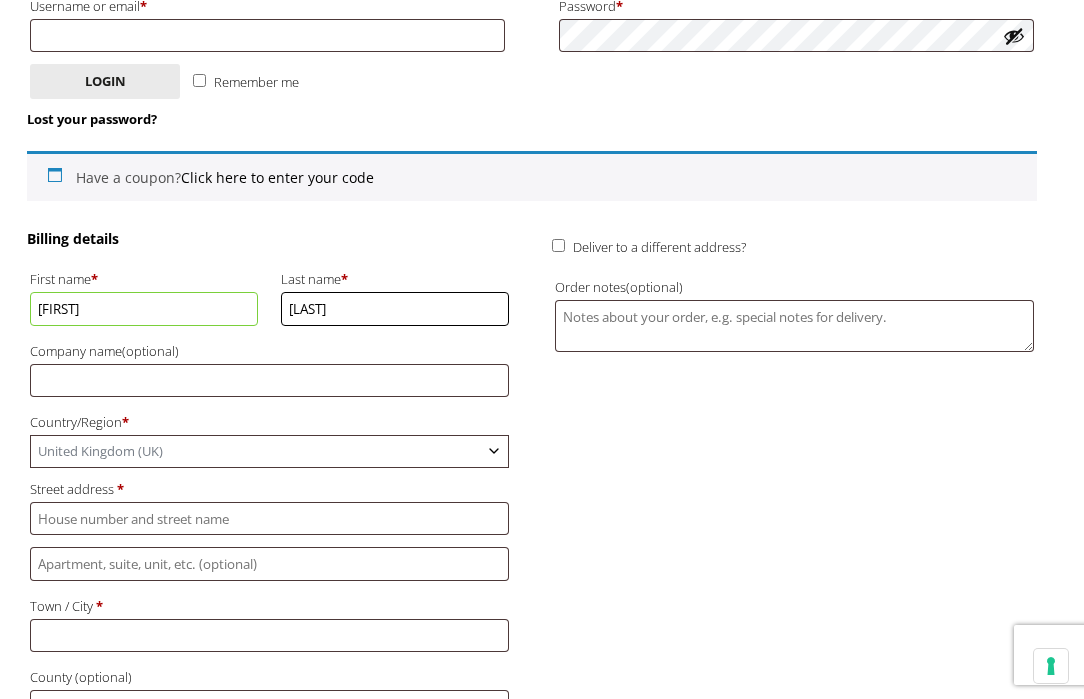 type on "[LAST]" 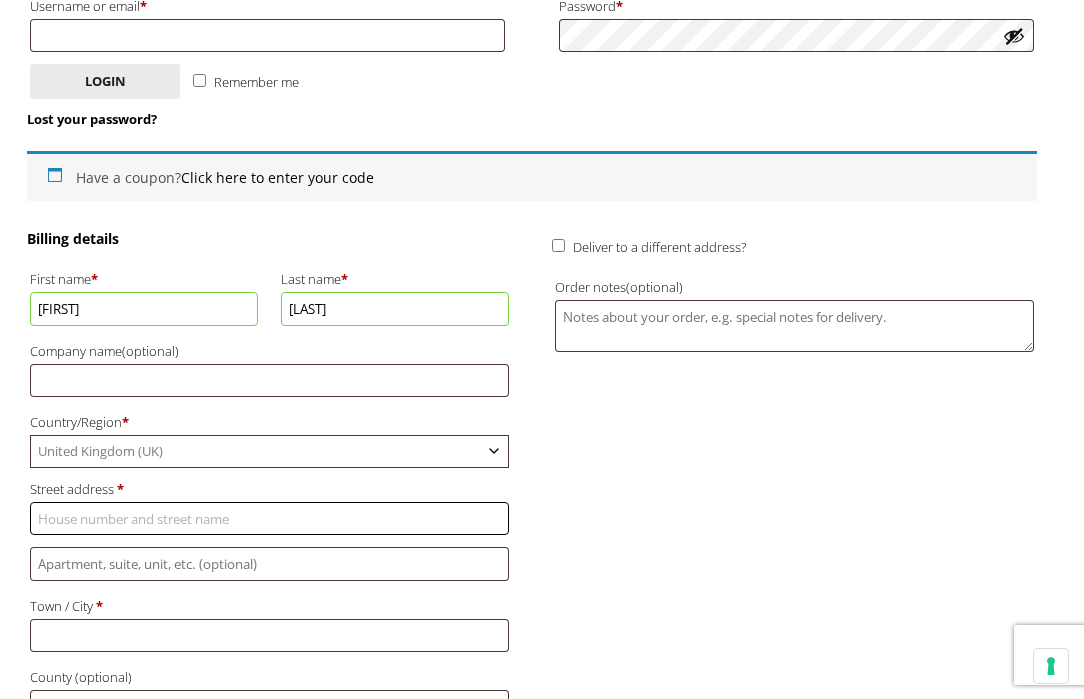 click on "Street address *" at bounding box center [269, 518] 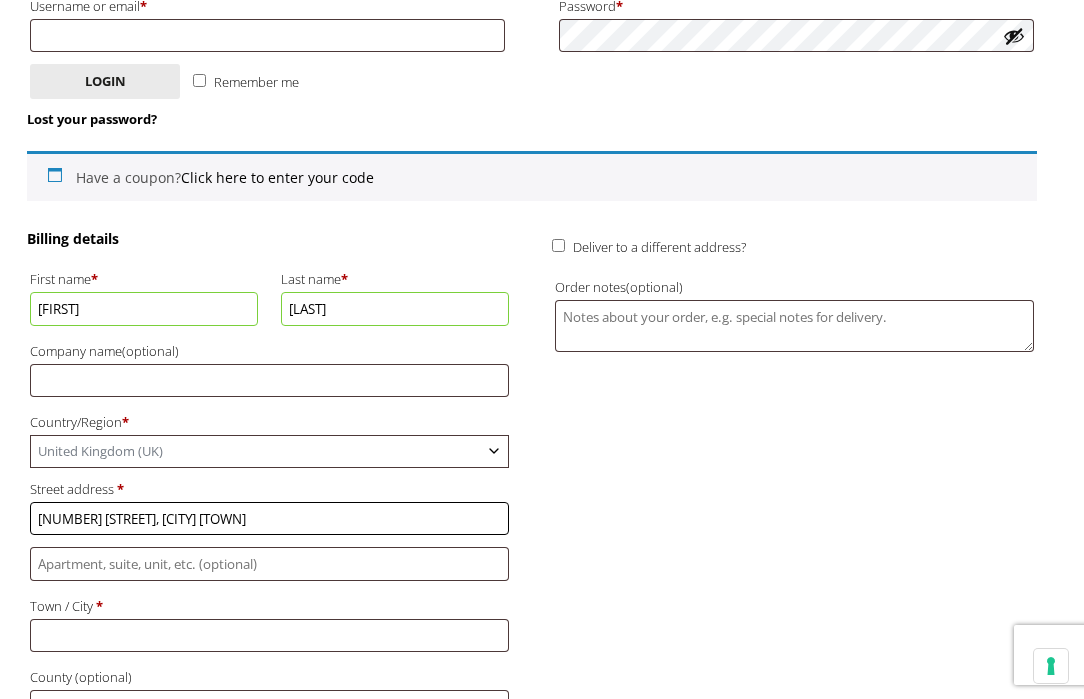 type on "[NUMBER] [STREET], [CITY] [TOWN]" 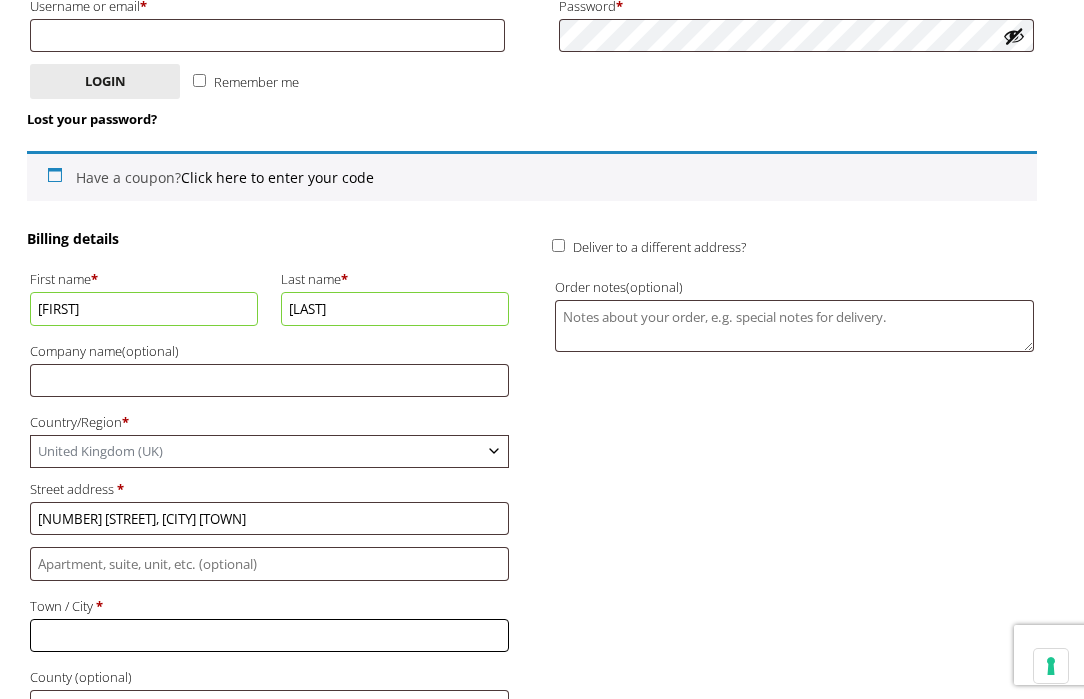 click on "Town / City *" at bounding box center [269, 635] 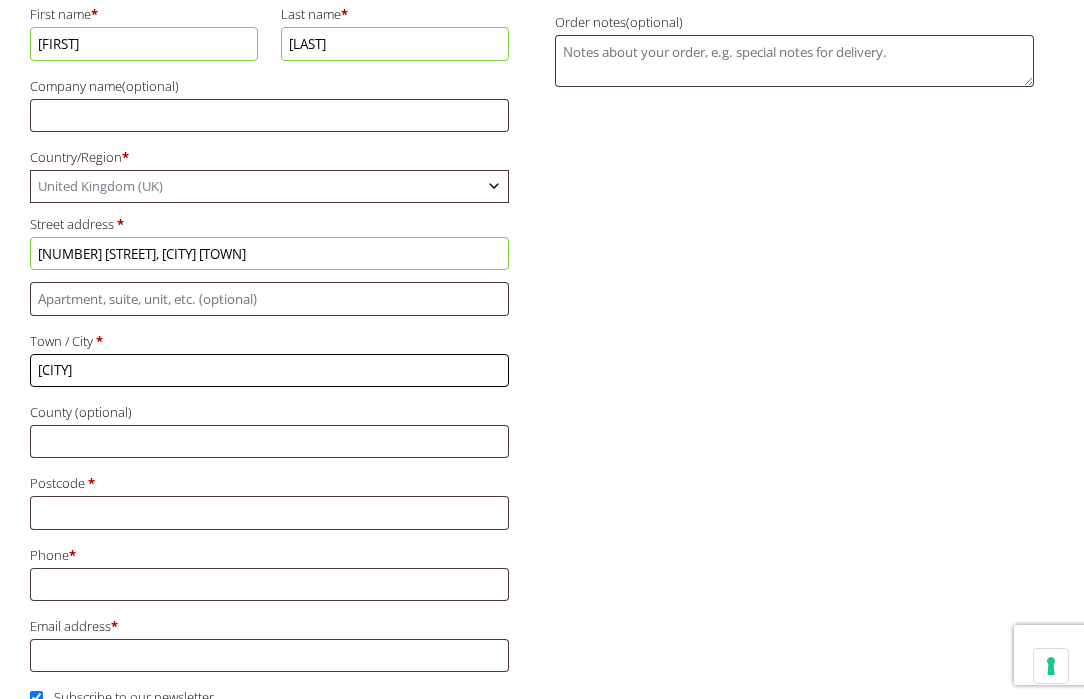 scroll, scrollTop: 747, scrollLeft: 0, axis: vertical 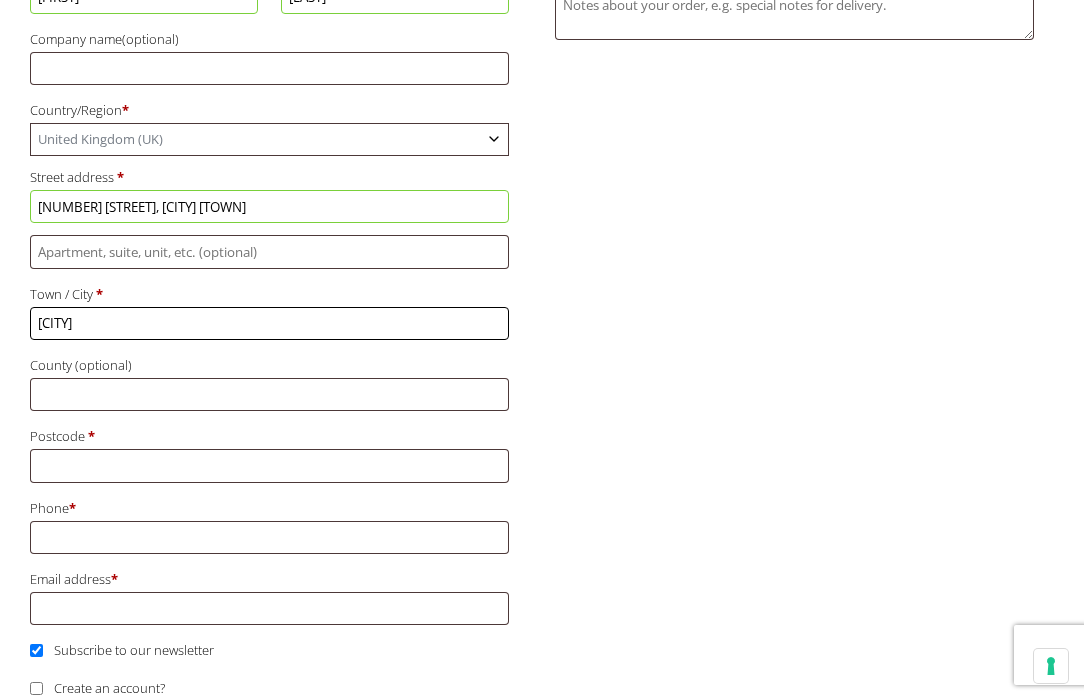 type on "[CITY]" 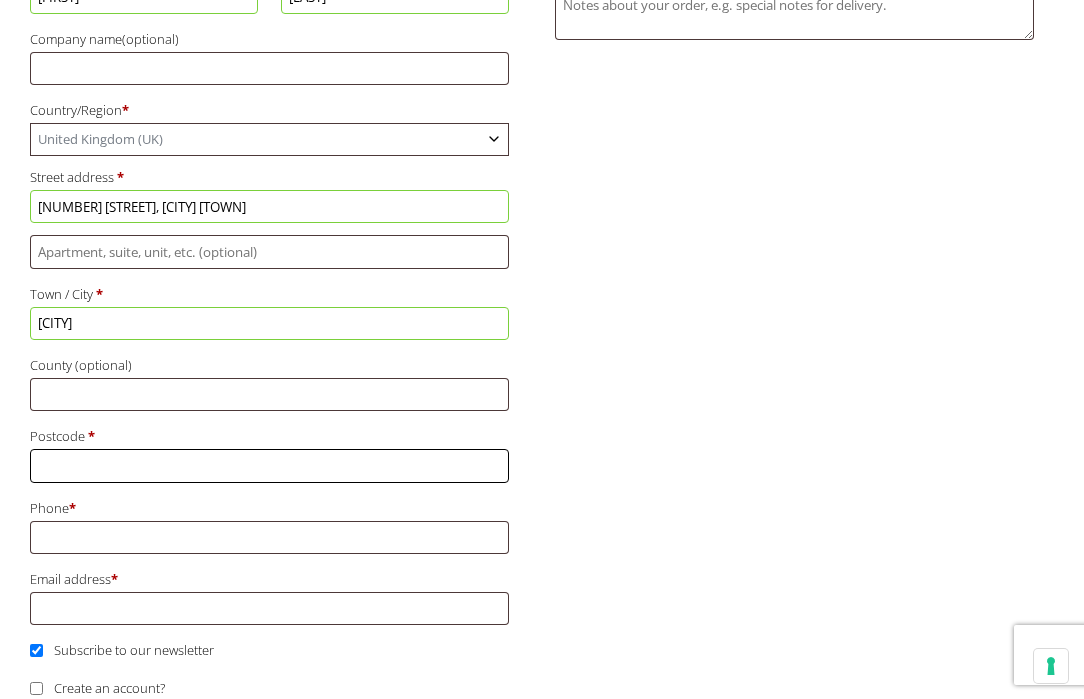 click on "Postcode *" at bounding box center (269, 465) 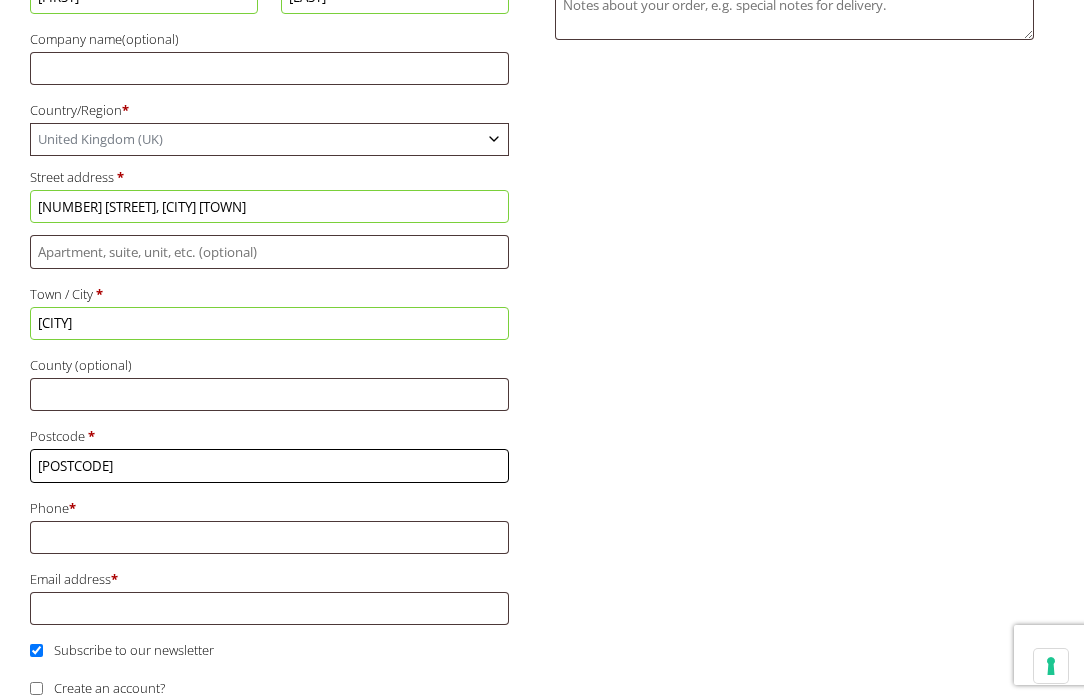 type on "[POSTCODE]" 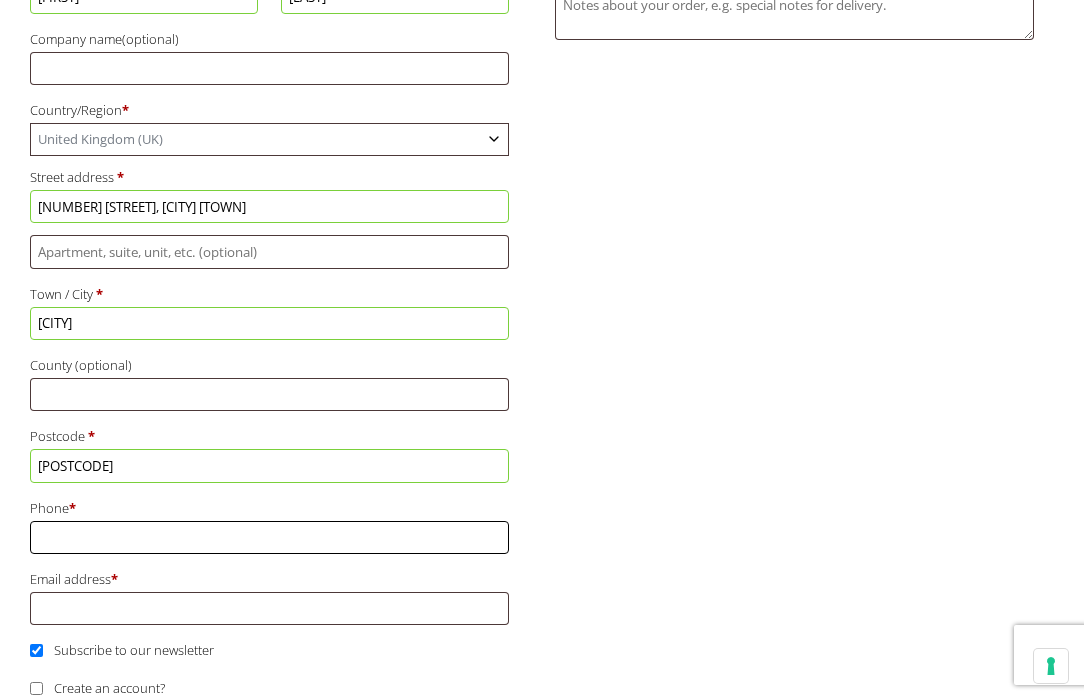 click on "Phone *" at bounding box center [269, 537] 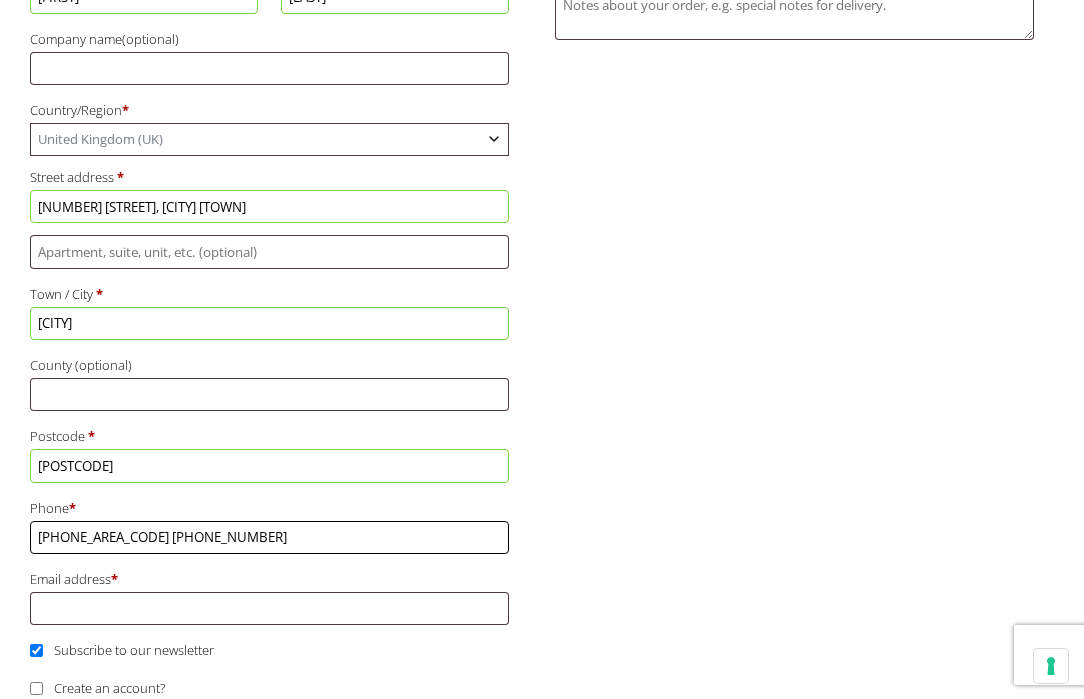 type on "[PHONE_AREA_CODE] [PHONE_NUMBER]" 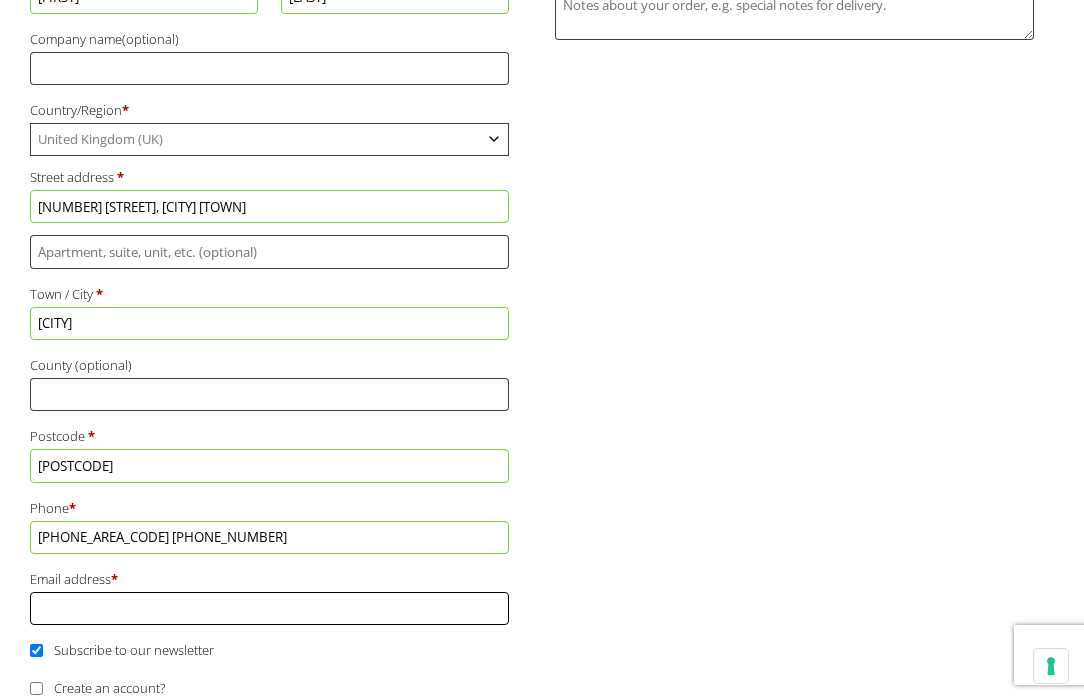 click on "Email address *" at bounding box center (269, 608) 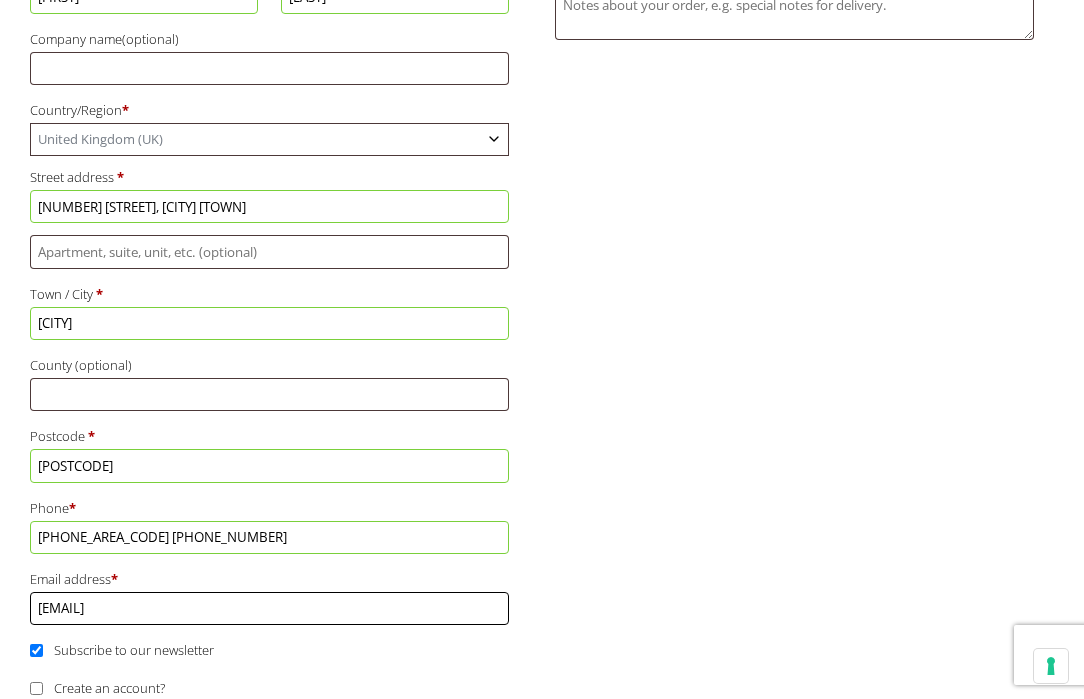 type on "[EMAIL]" 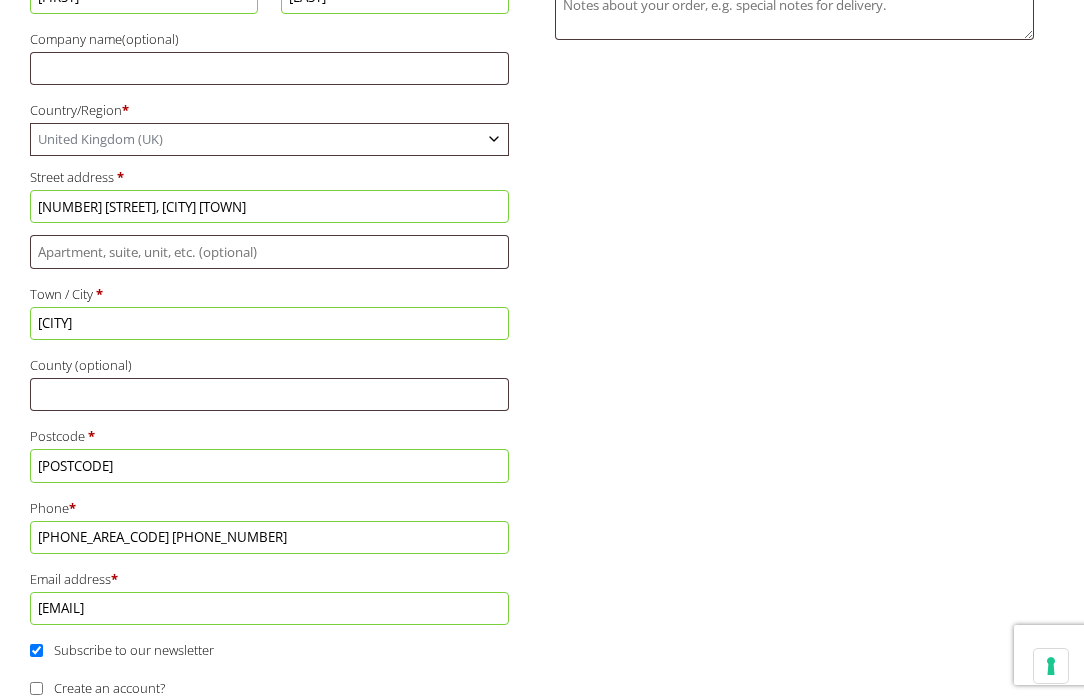 click on "Subscribe to our newsletter" at bounding box center (36, 650) 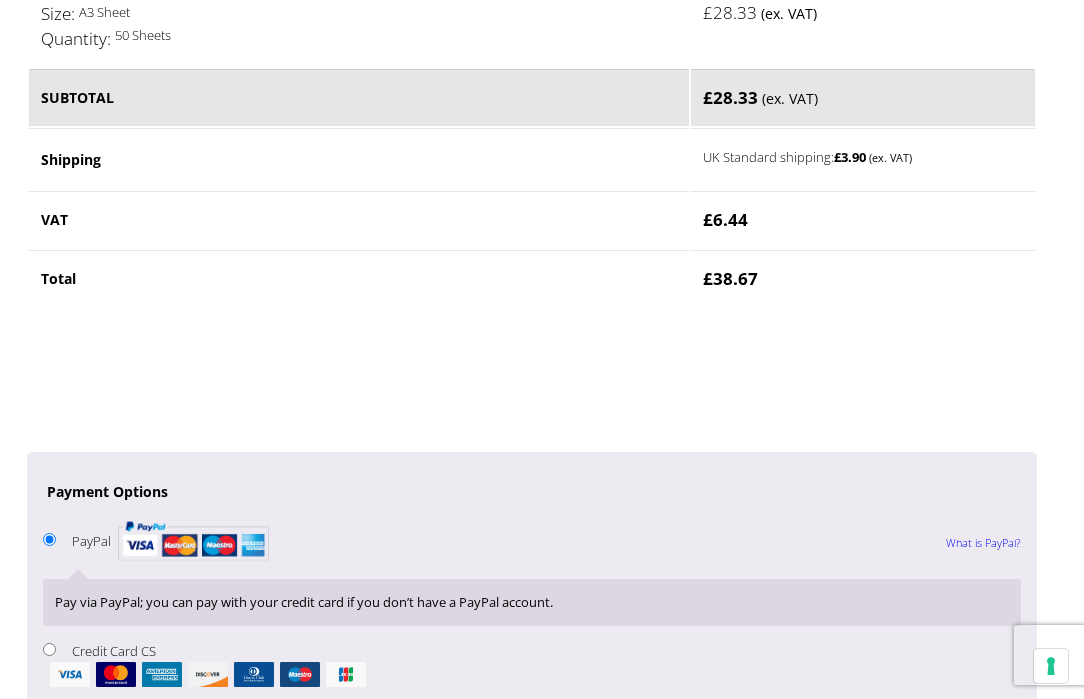 scroll, scrollTop: 1568, scrollLeft: 0, axis: vertical 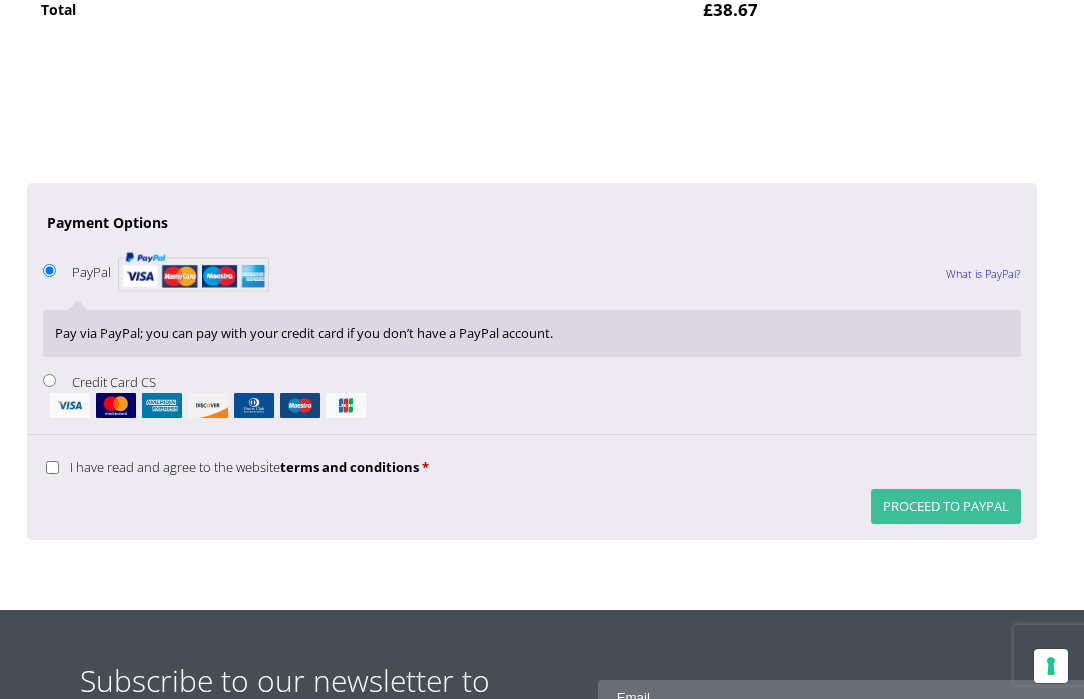 click on "Proceed to PayPal" at bounding box center [946, 506] 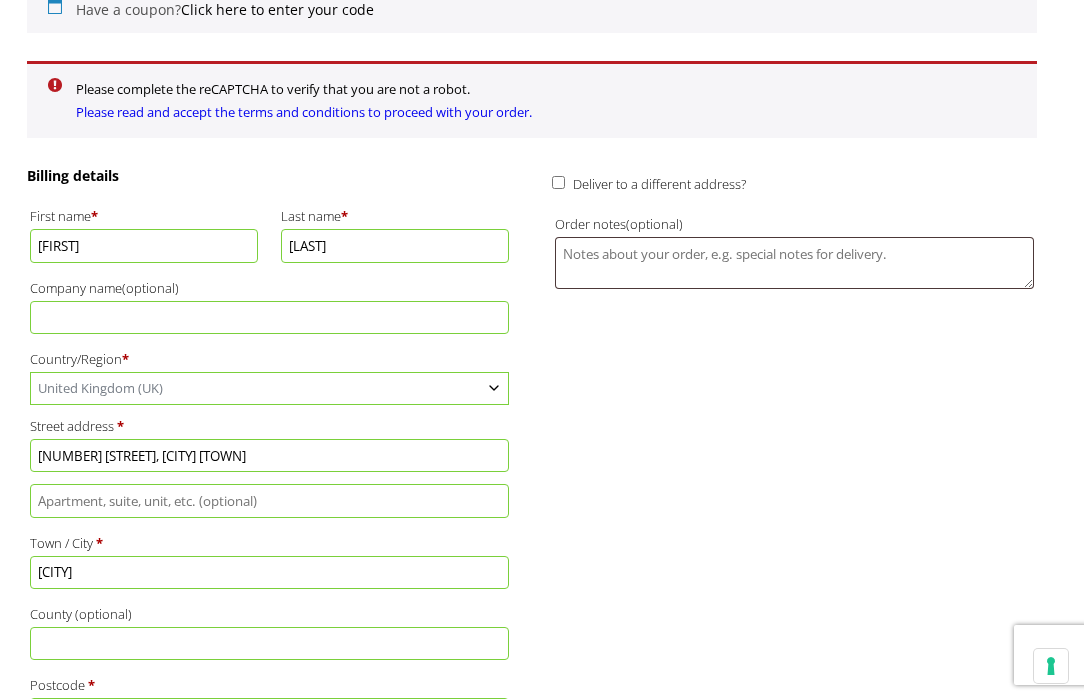 scroll, scrollTop: 564, scrollLeft: 0, axis: vertical 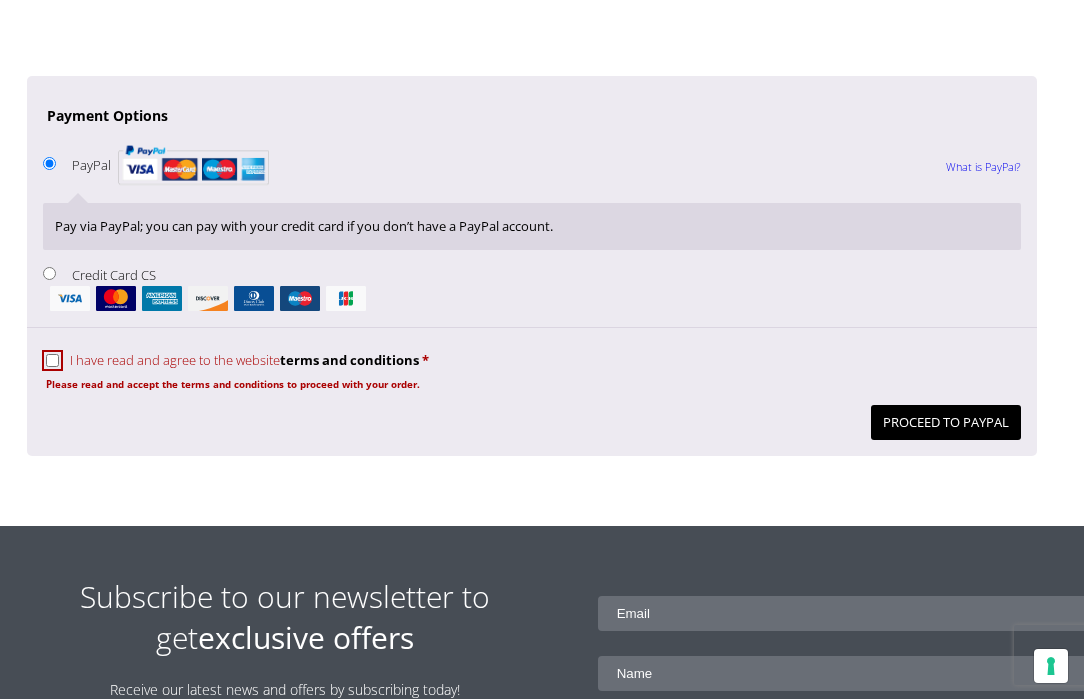 click on "I have read and agree to the website  terms and conditions   *" at bounding box center (52, 360) 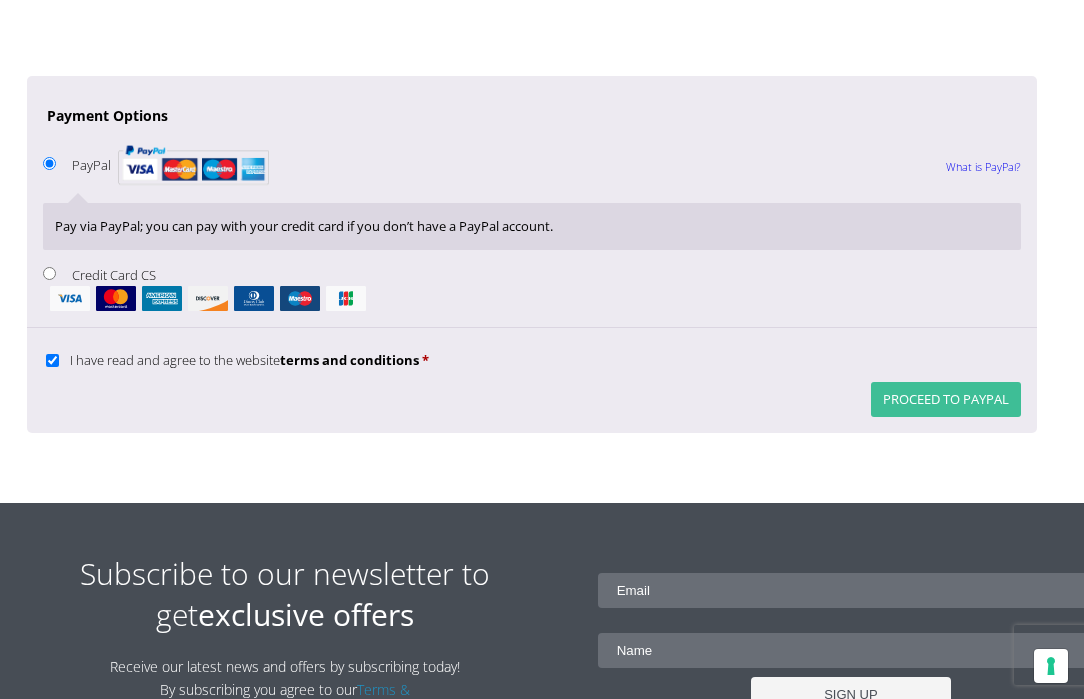 click on "Proceed to PayPal" at bounding box center (946, 399) 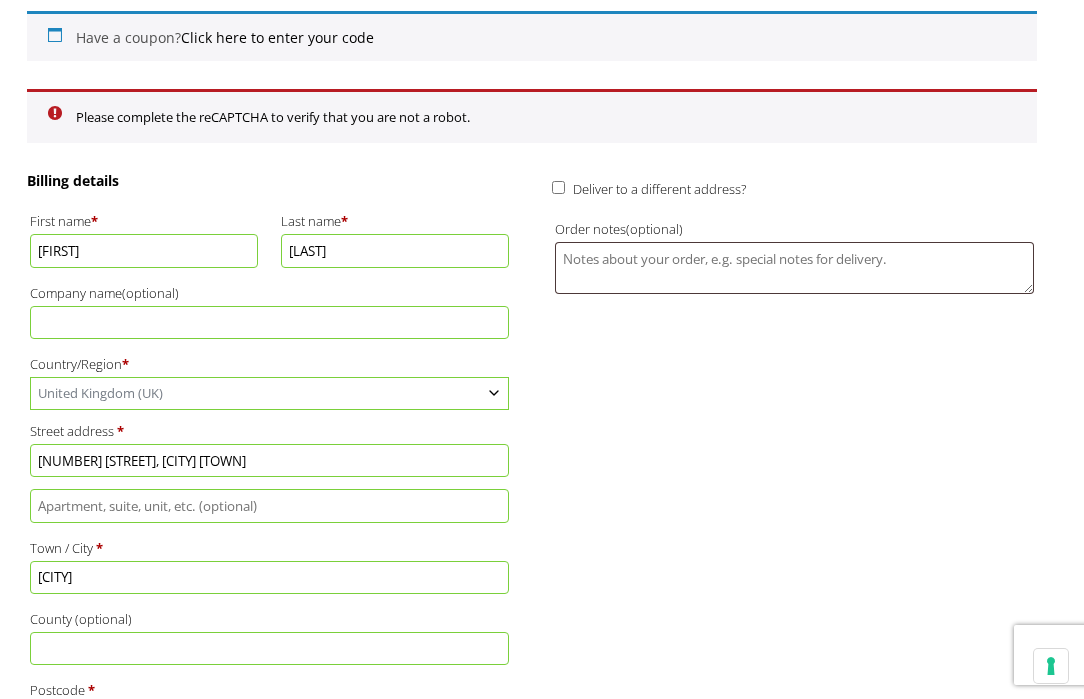 scroll, scrollTop: 564, scrollLeft: 0, axis: vertical 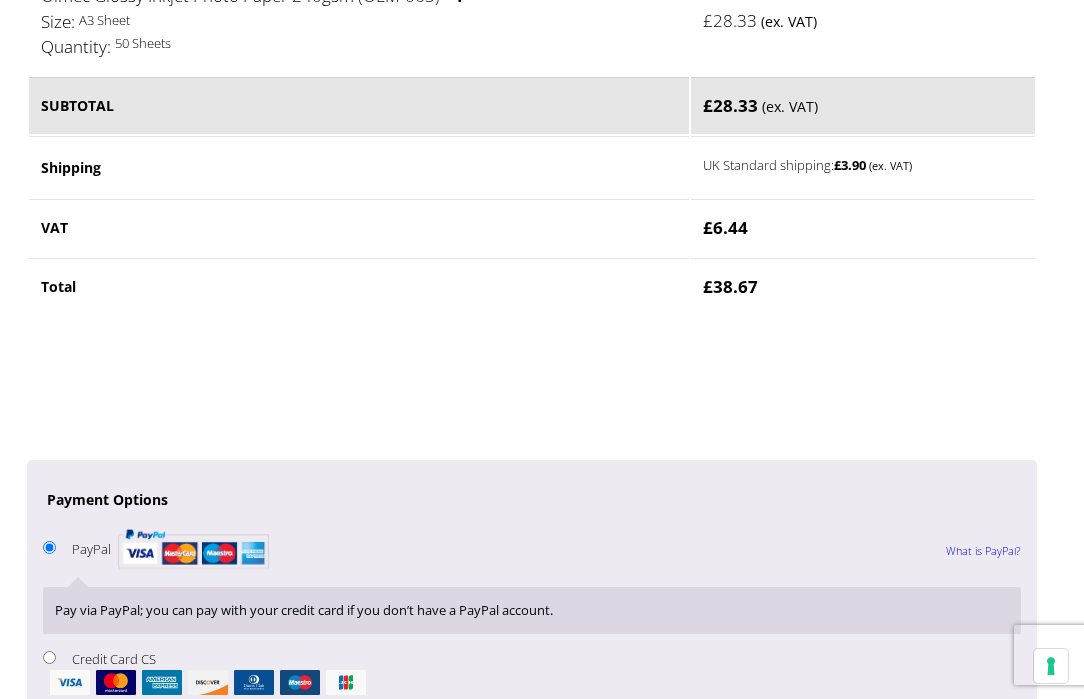 click on "Credit Card CS" at bounding box center (49, 657) 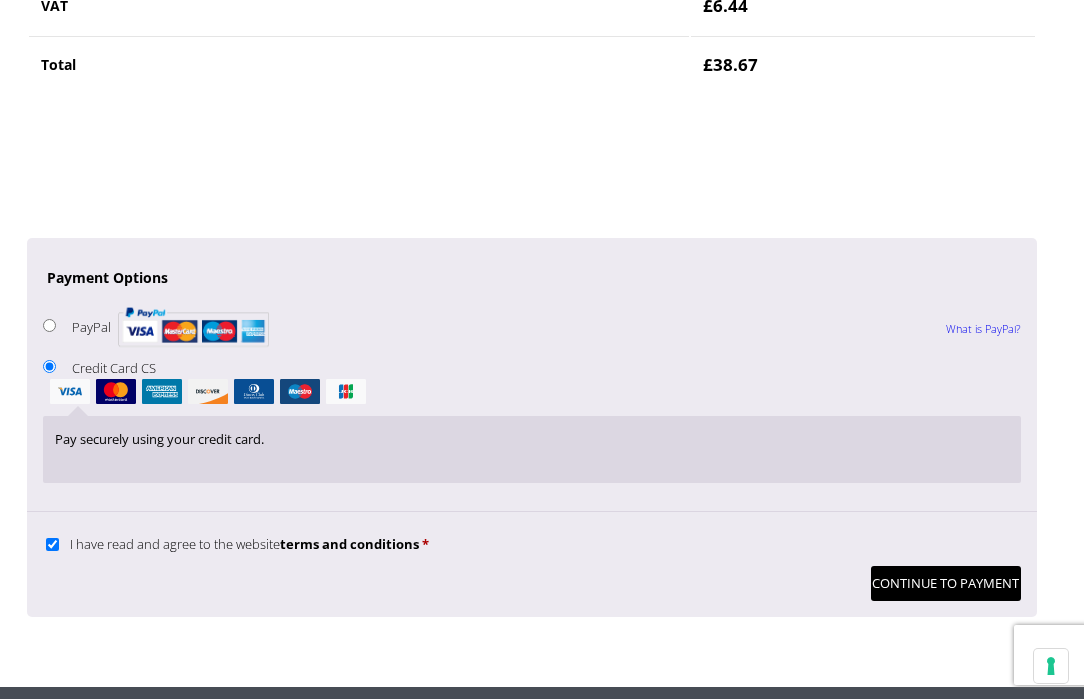 scroll, scrollTop: 1818, scrollLeft: 0, axis: vertical 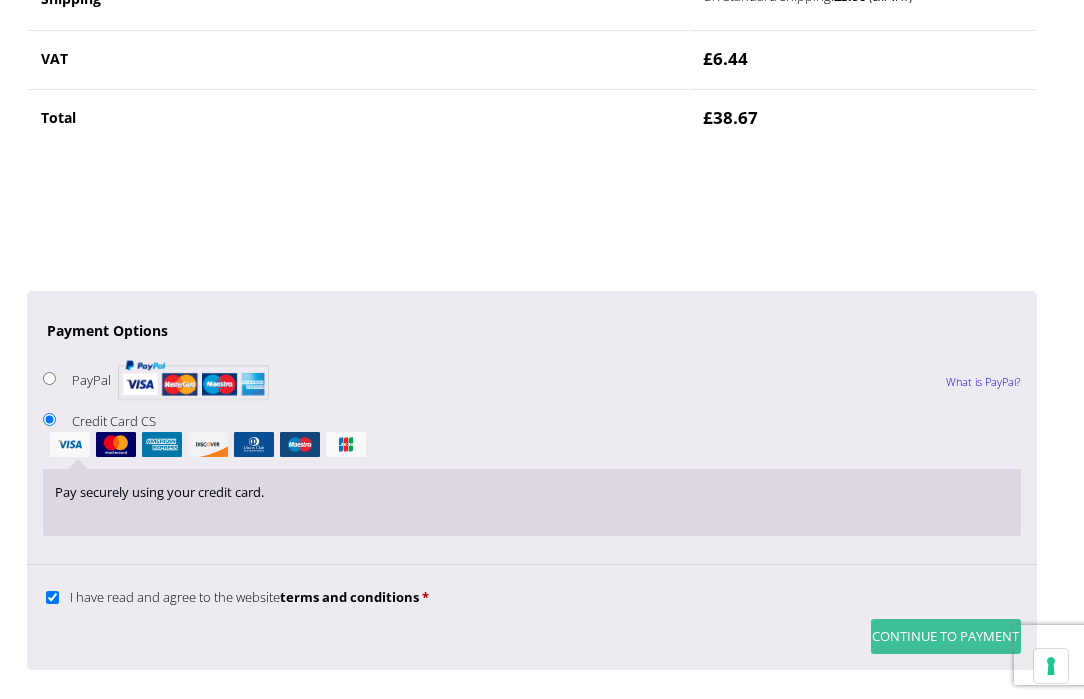 click on "Continue to Payment" at bounding box center [946, 636] 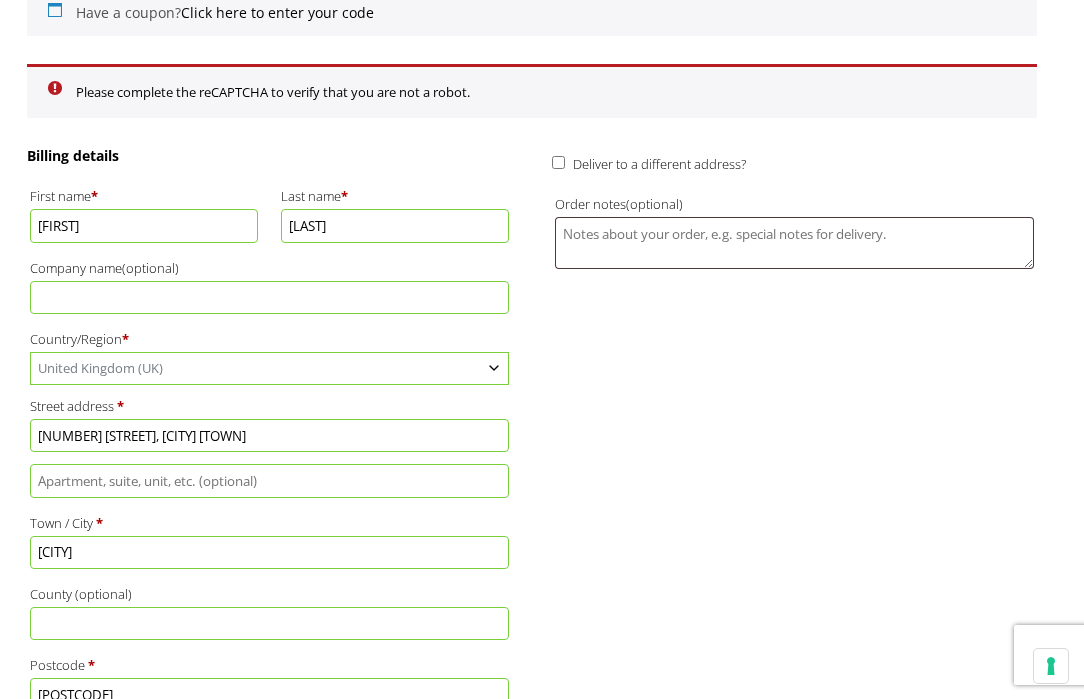 scroll, scrollTop: 564, scrollLeft: 0, axis: vertical 